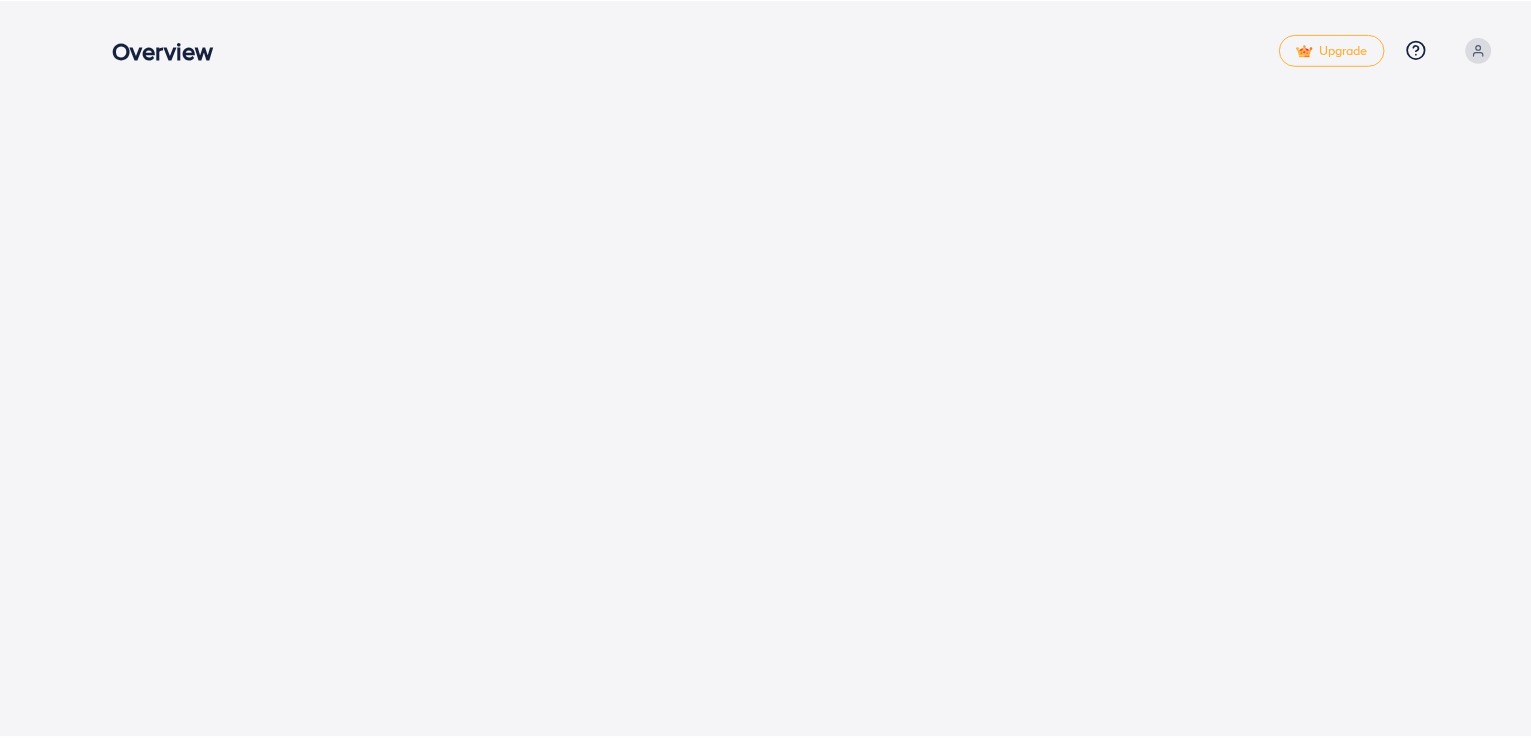 scroll, scrollTop: 0, scrollLeft: 0, axis: both 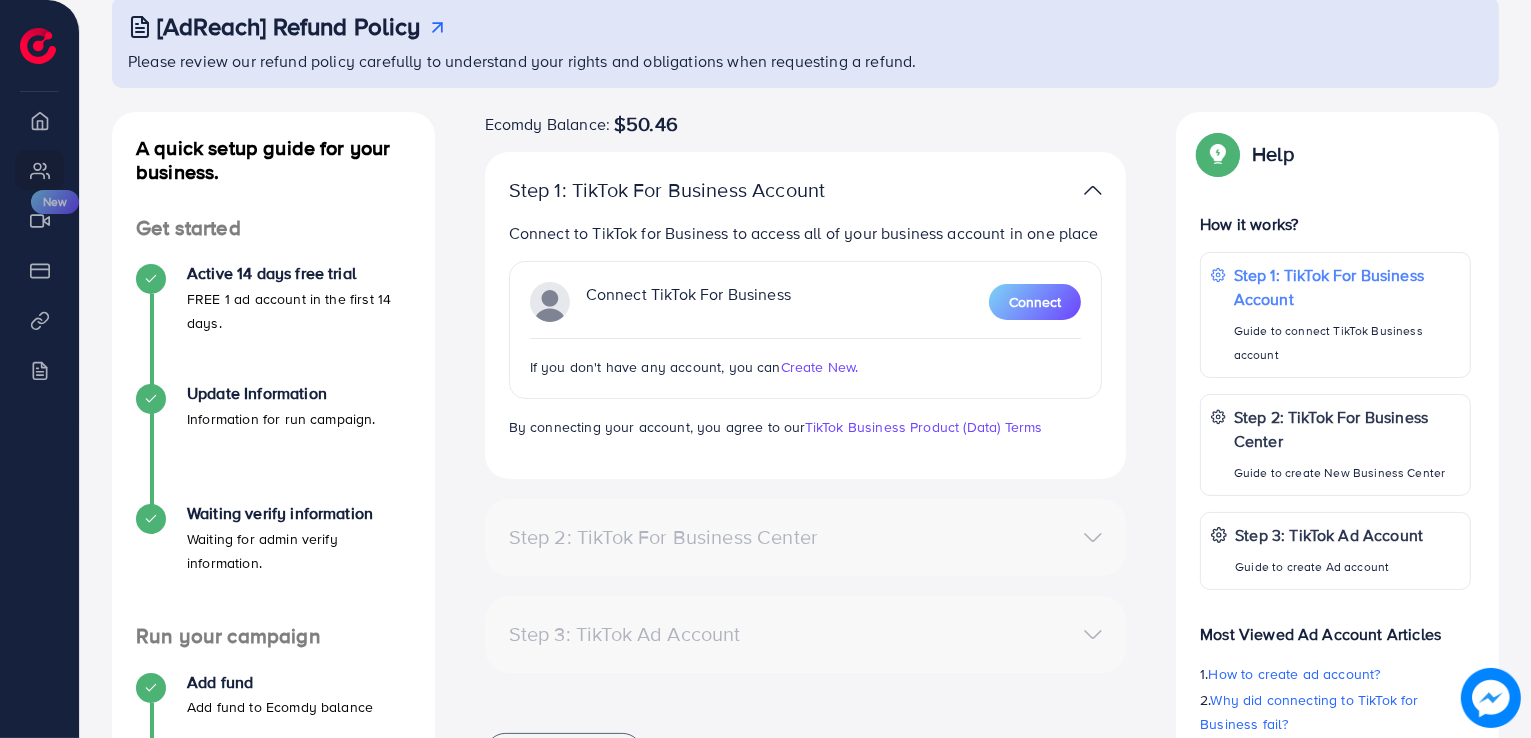 click on "Create New." at bounding box center (820, 367) 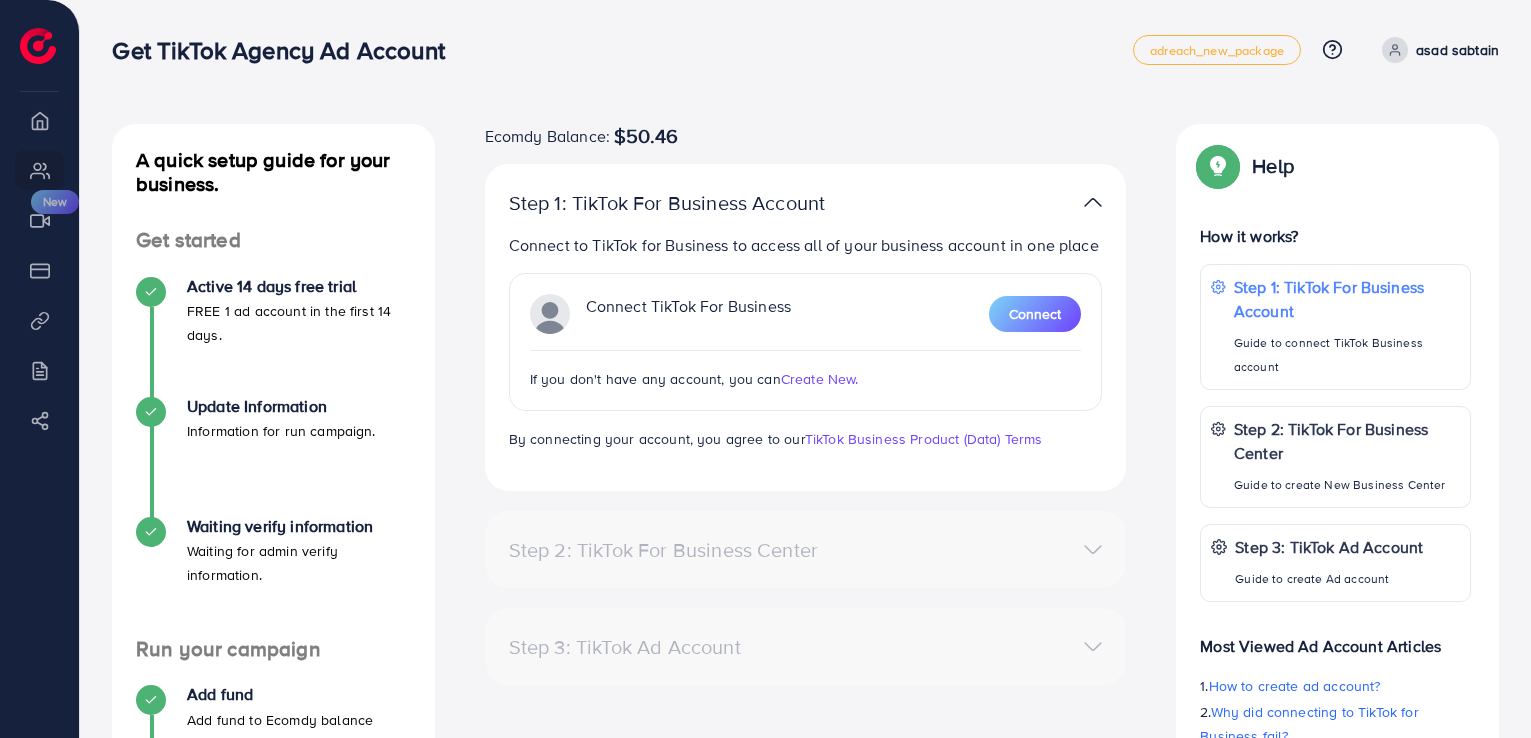 scroll, scrollTop: 0, scrollLeft: 0, axis: both 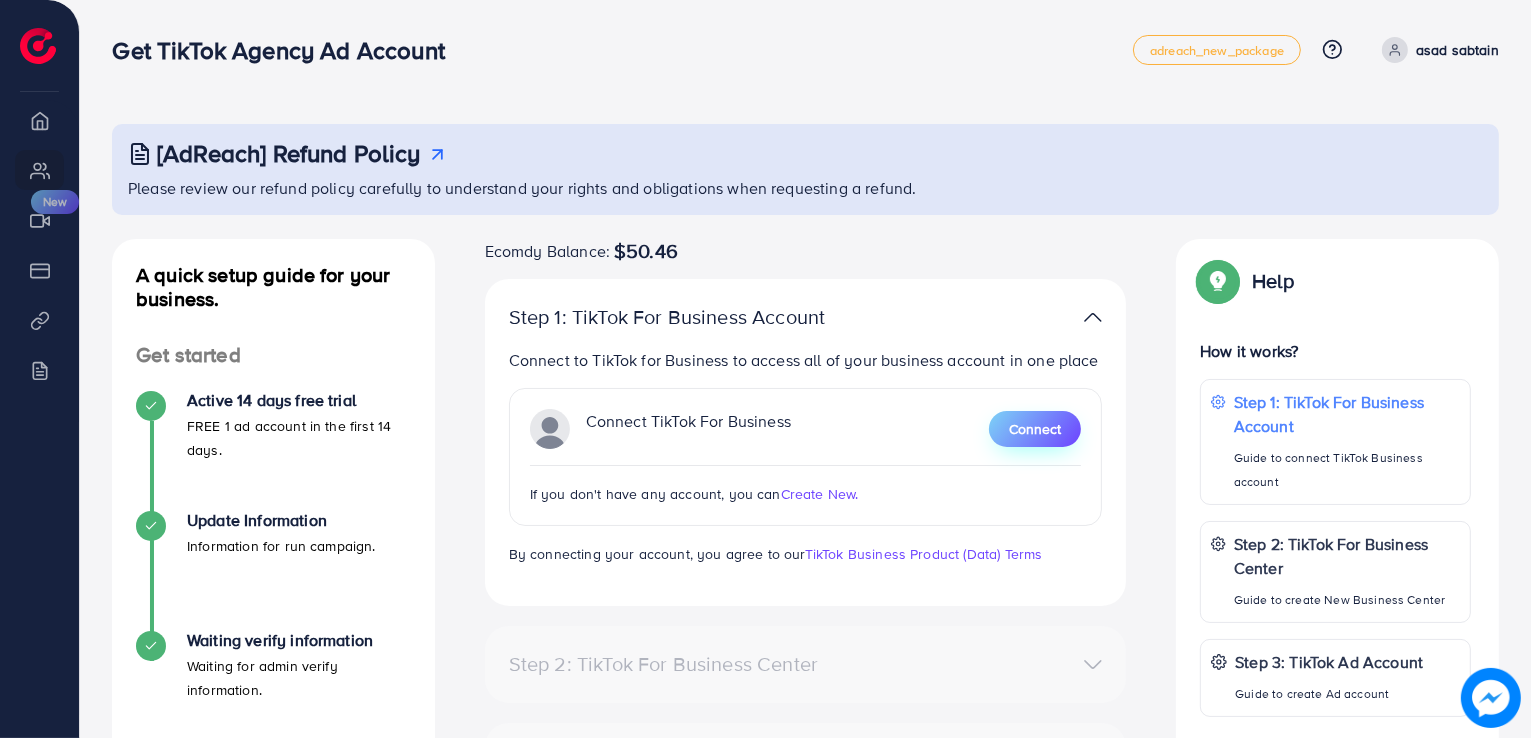click on "Connect" at bounding box center [1035, 429] 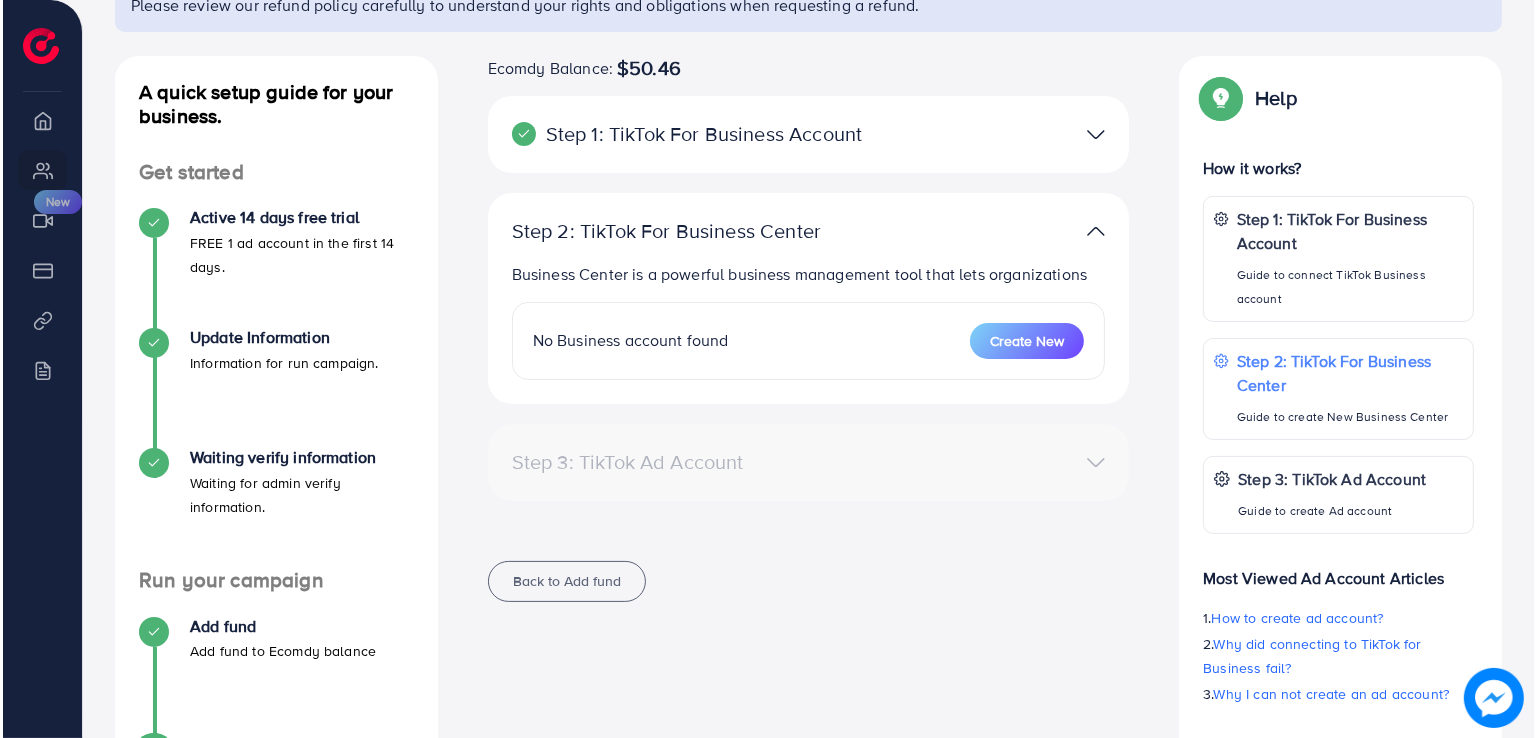 scroll, scrollTop: 184, scrollLeft: 0, axis: vertical 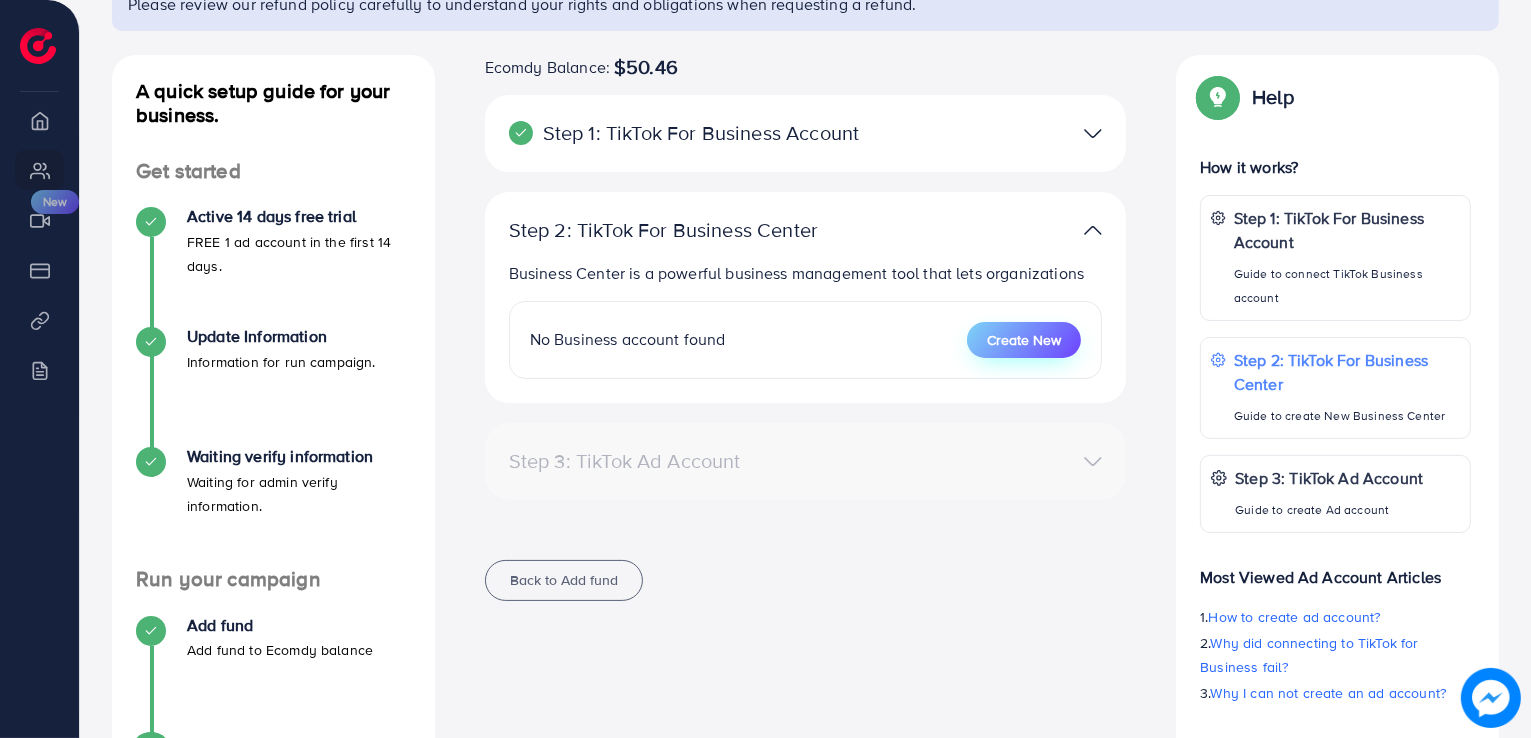 click on "Create New" at bounding box center (1024, 340) 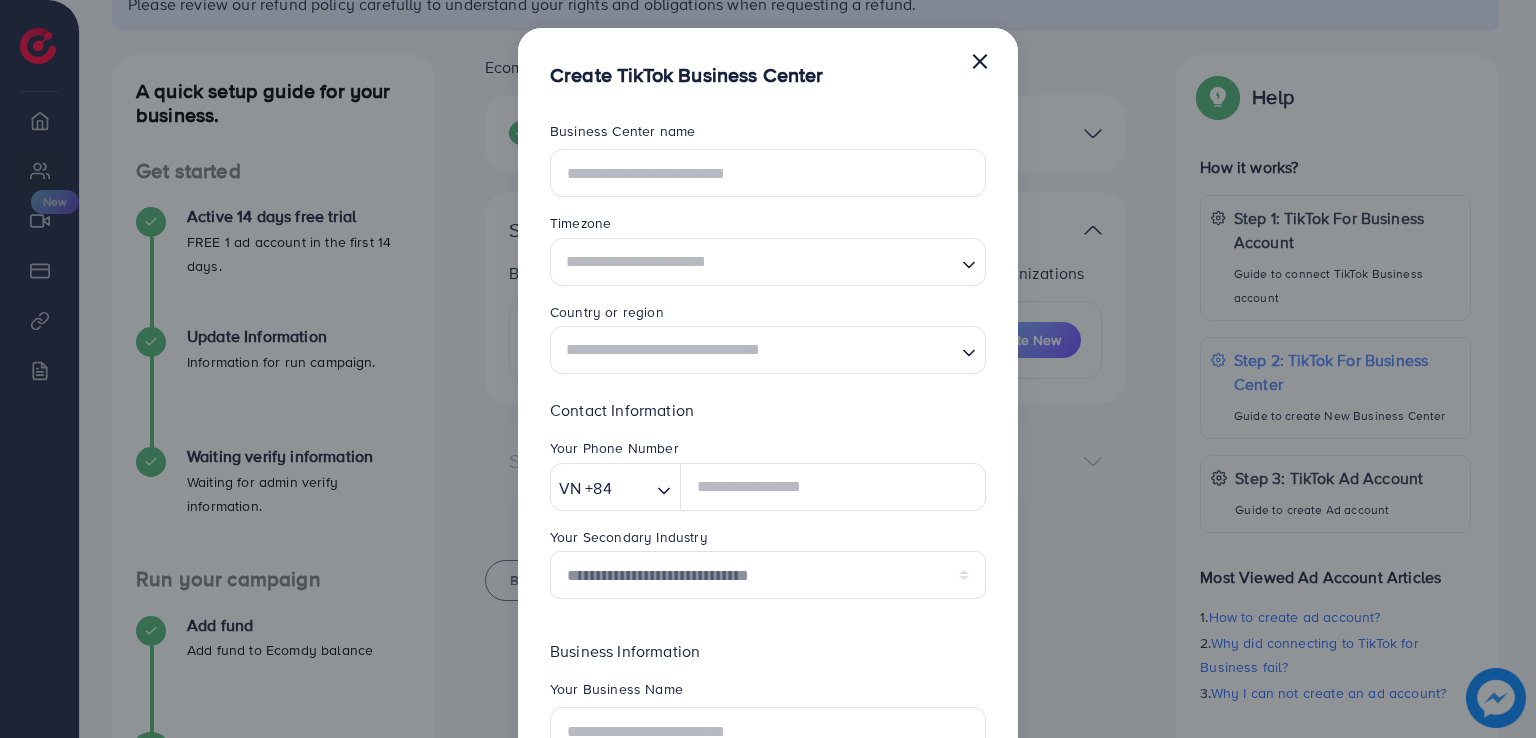 scroll, scrollTop: 0, scrollLeft: 0, axis: both 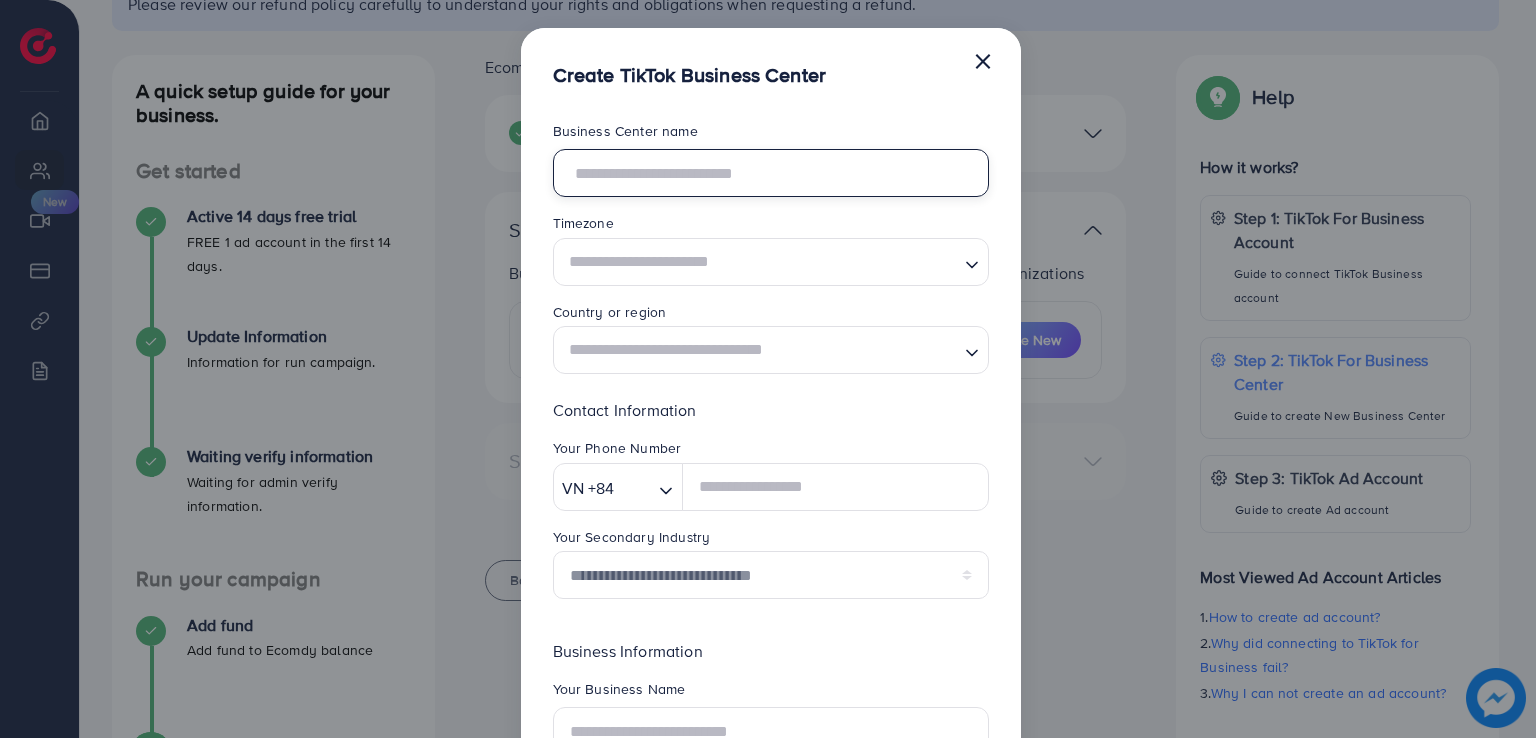 click at bounding box center (771, 173) 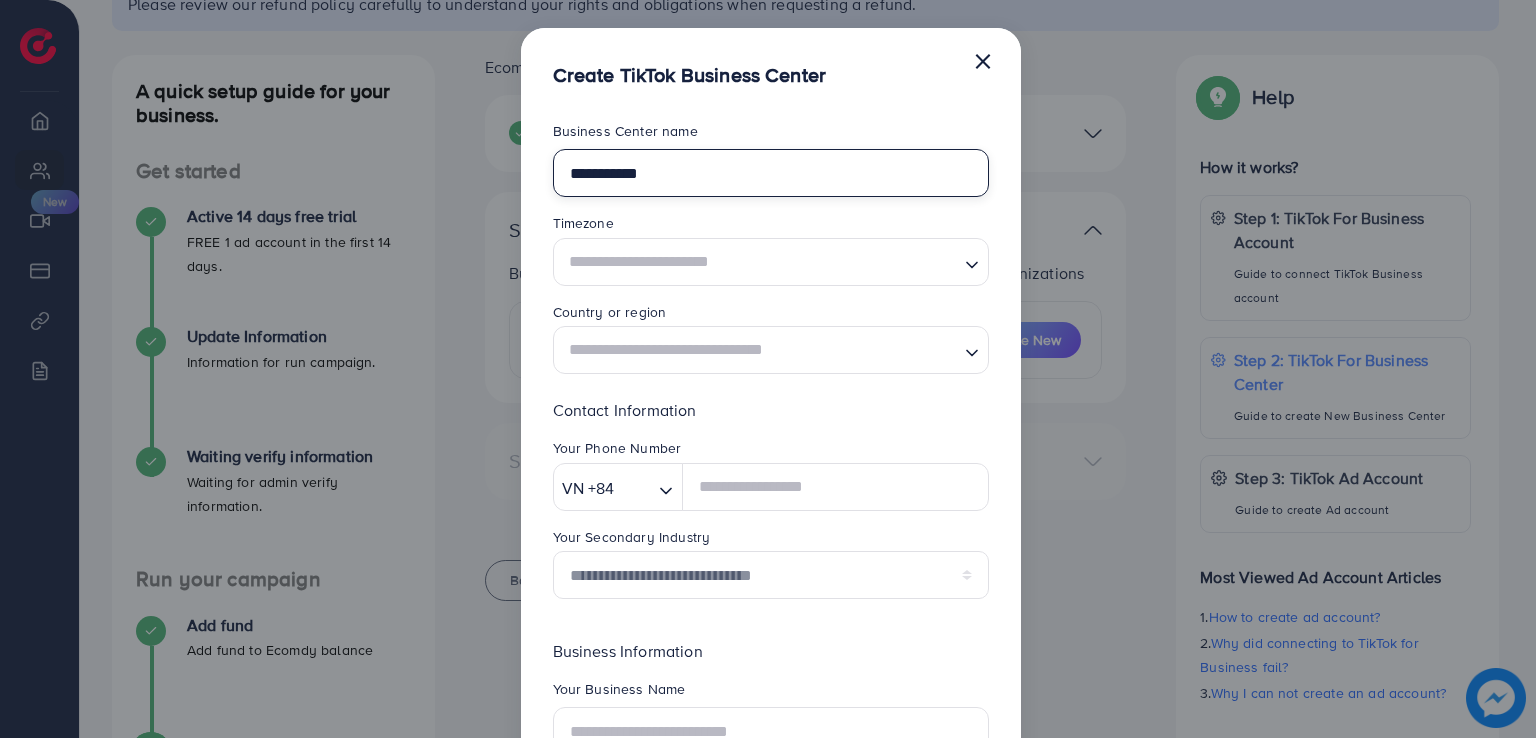 type on "**********" 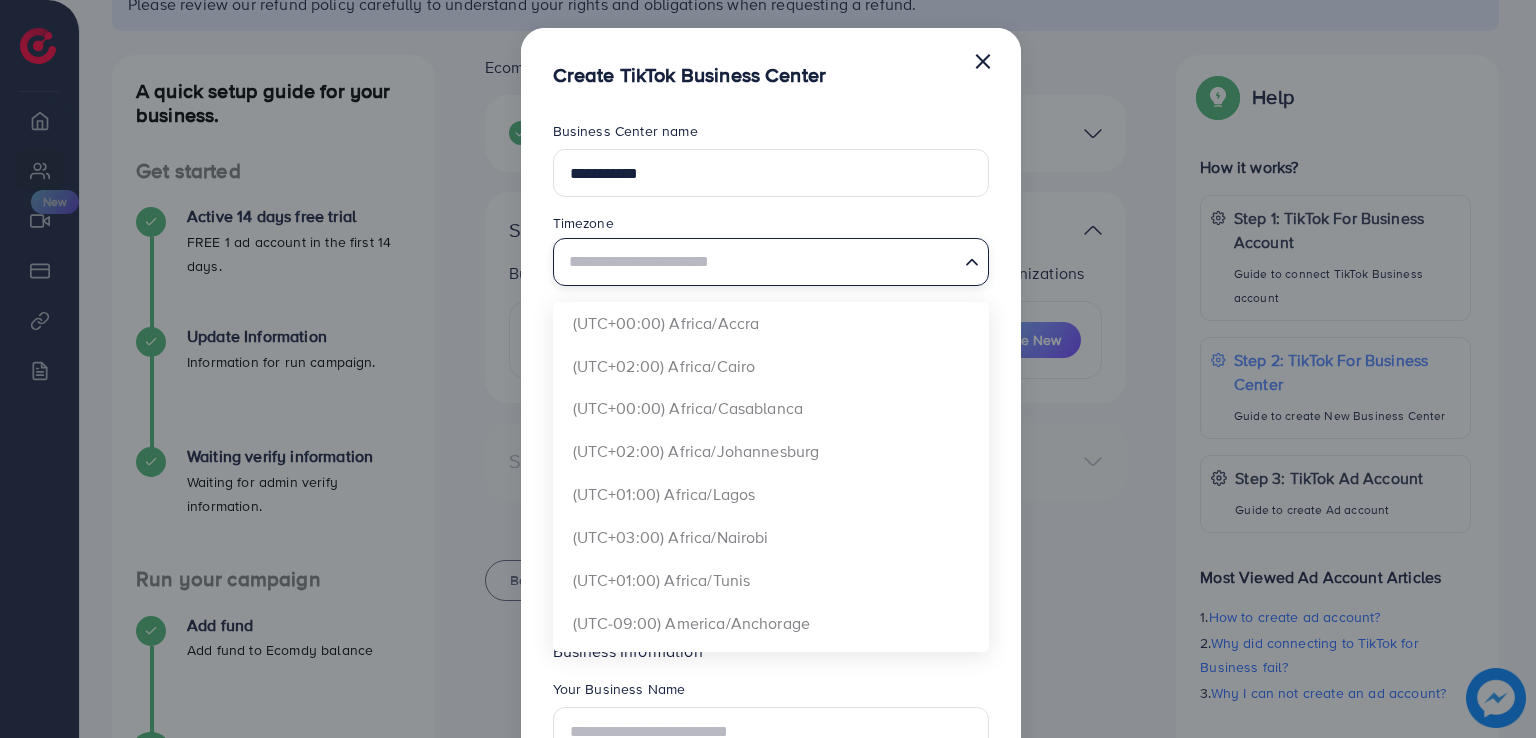 click at bounding box center [759, 261] 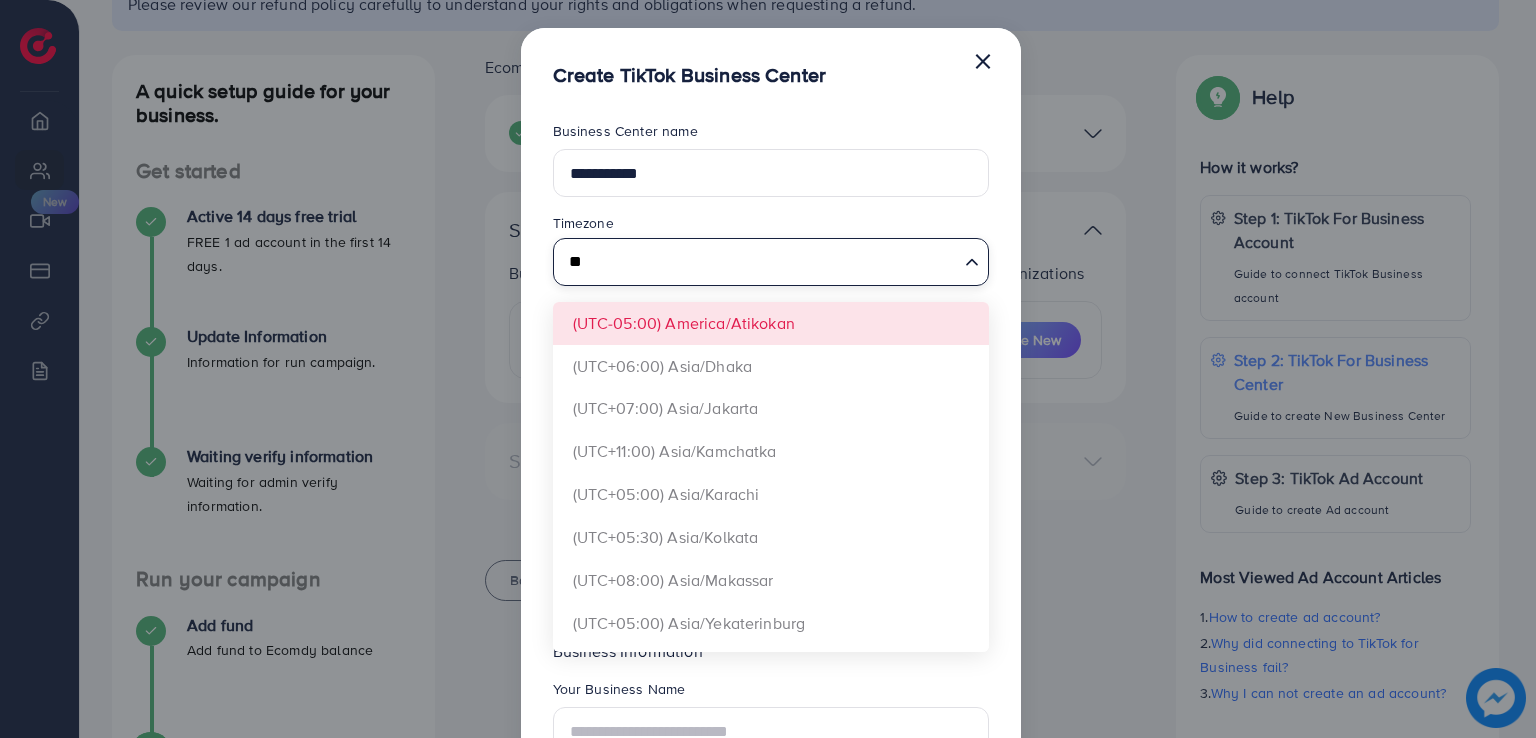 type on "*" 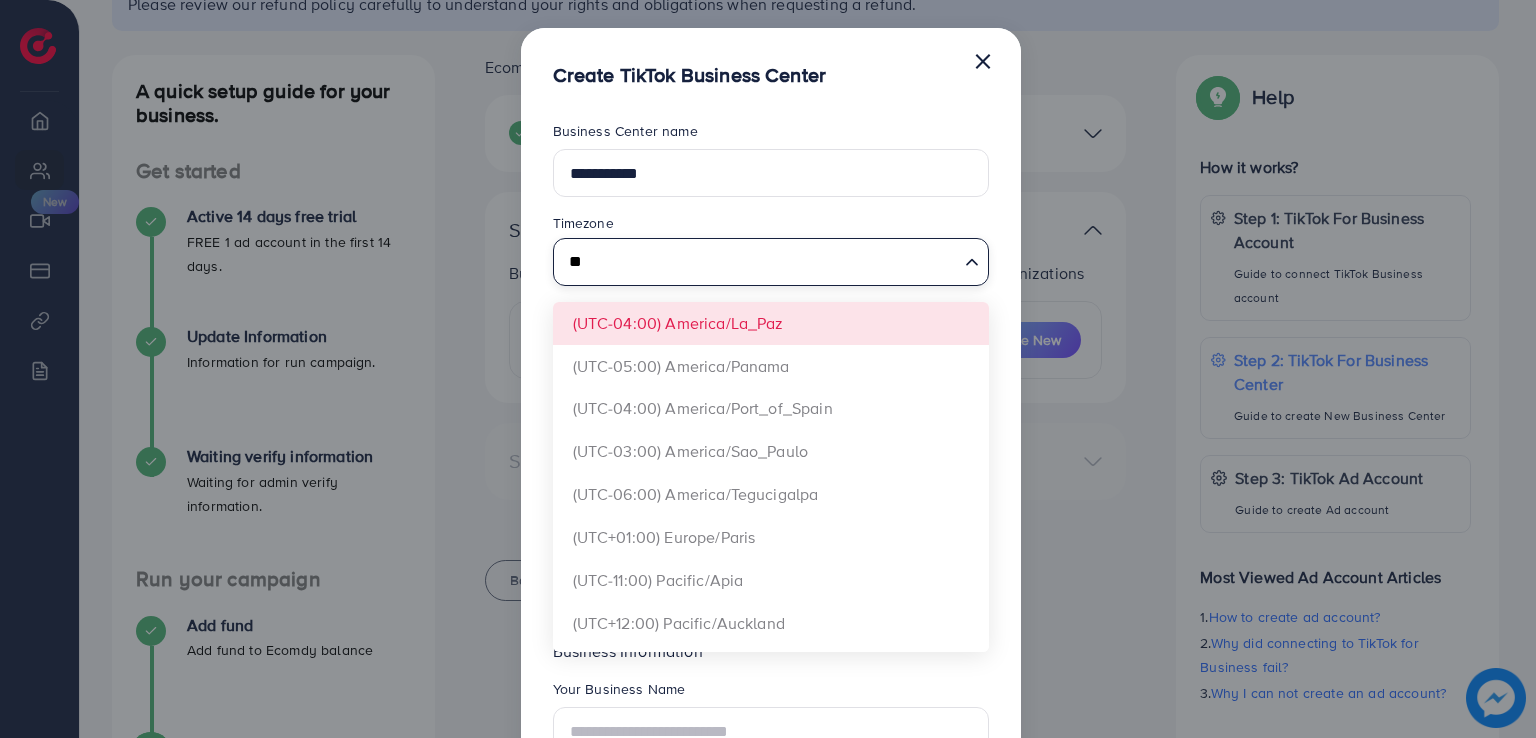 type on "*" 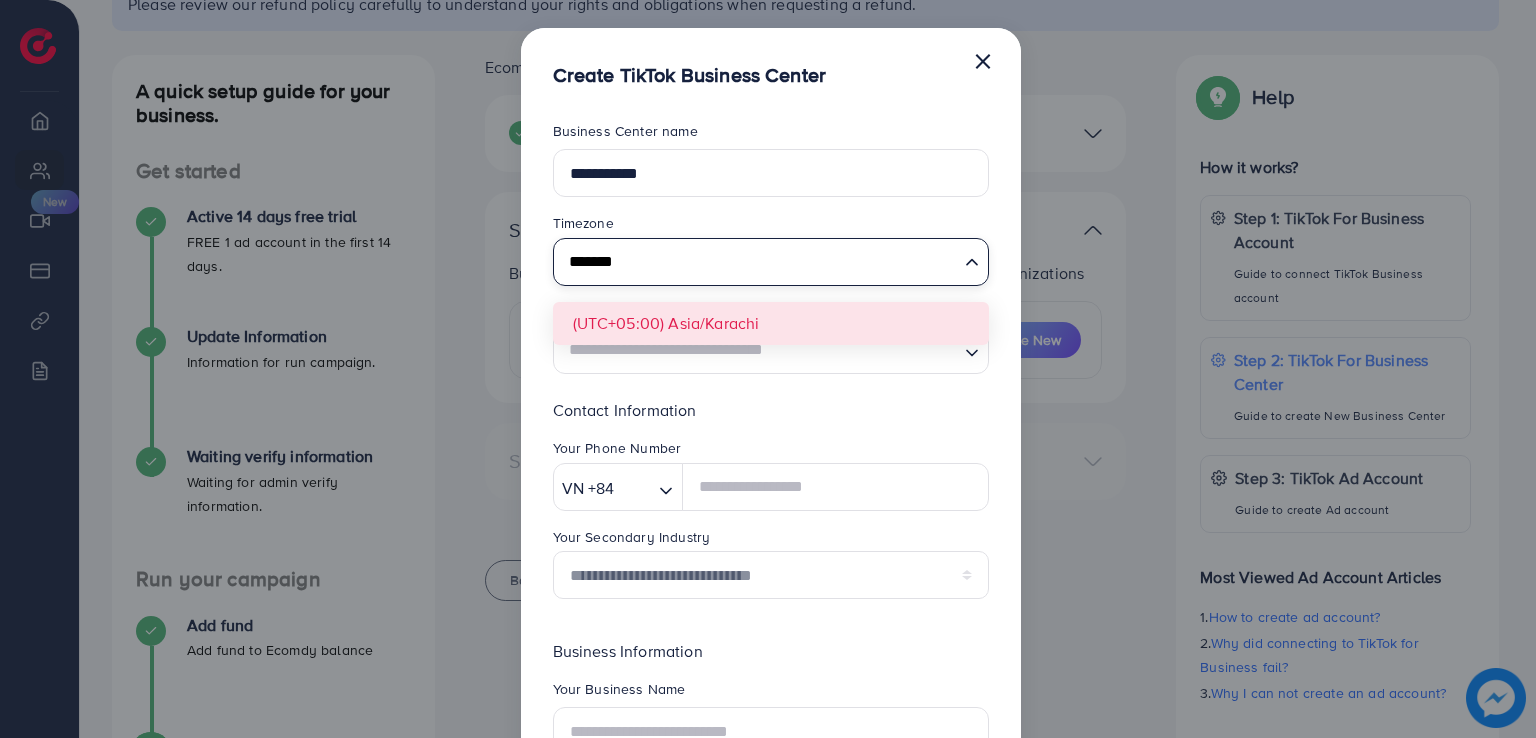 type on "*******" 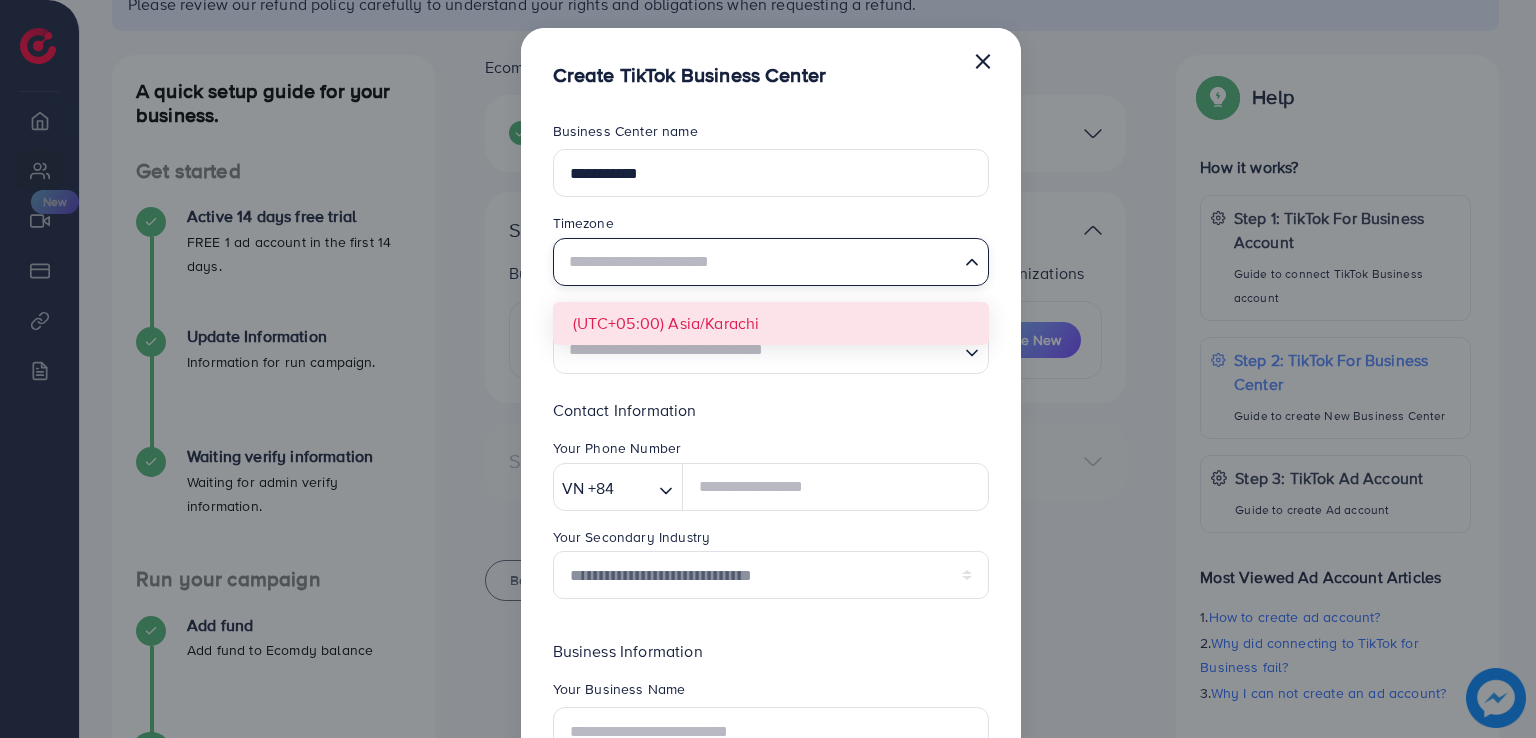 click on "**********" at bounding box center (771, 522) 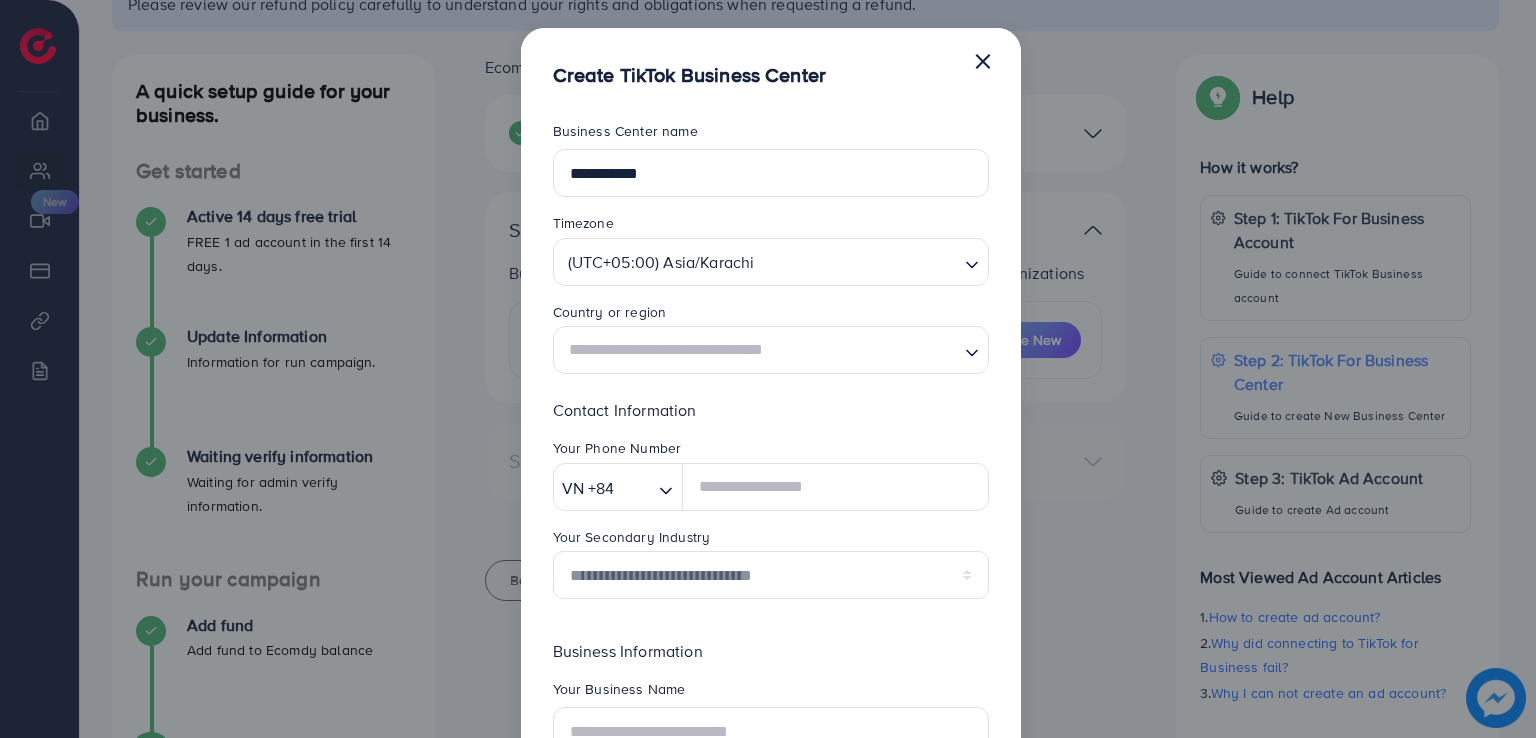 click at bounding box center (759, 350) 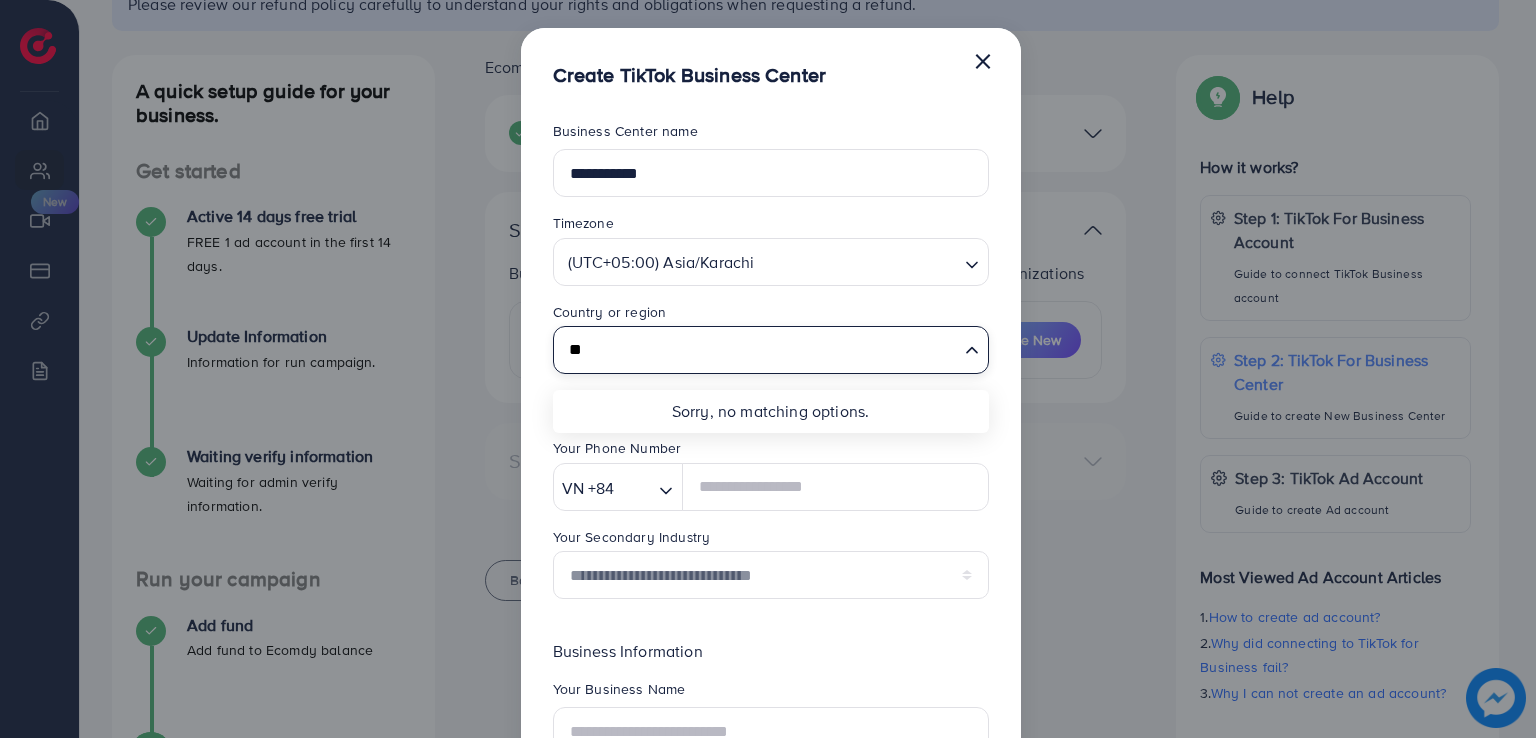 type on "*" 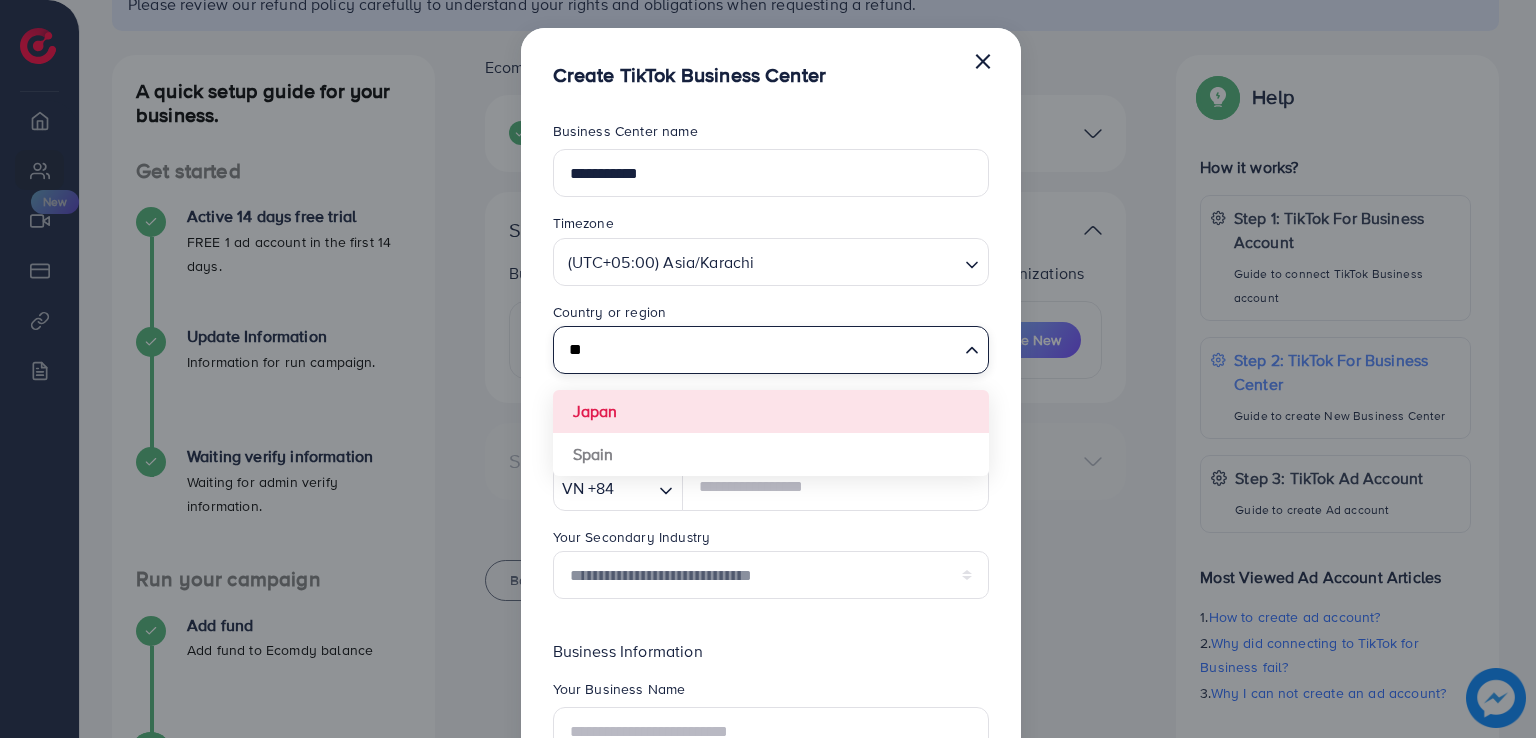 type on "*" 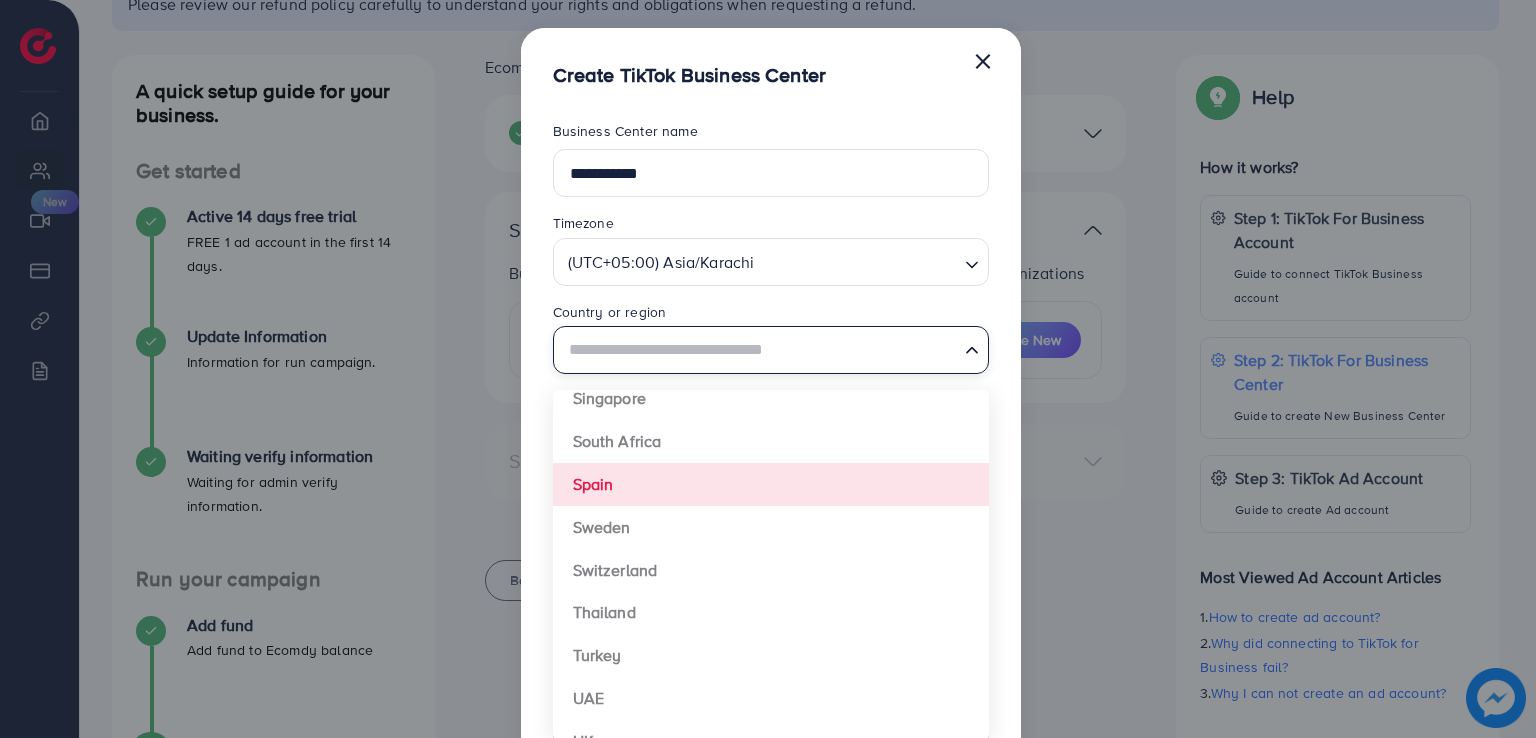 scroll, scrollTop: 1492, scrollLeft: 0, axis: vertical 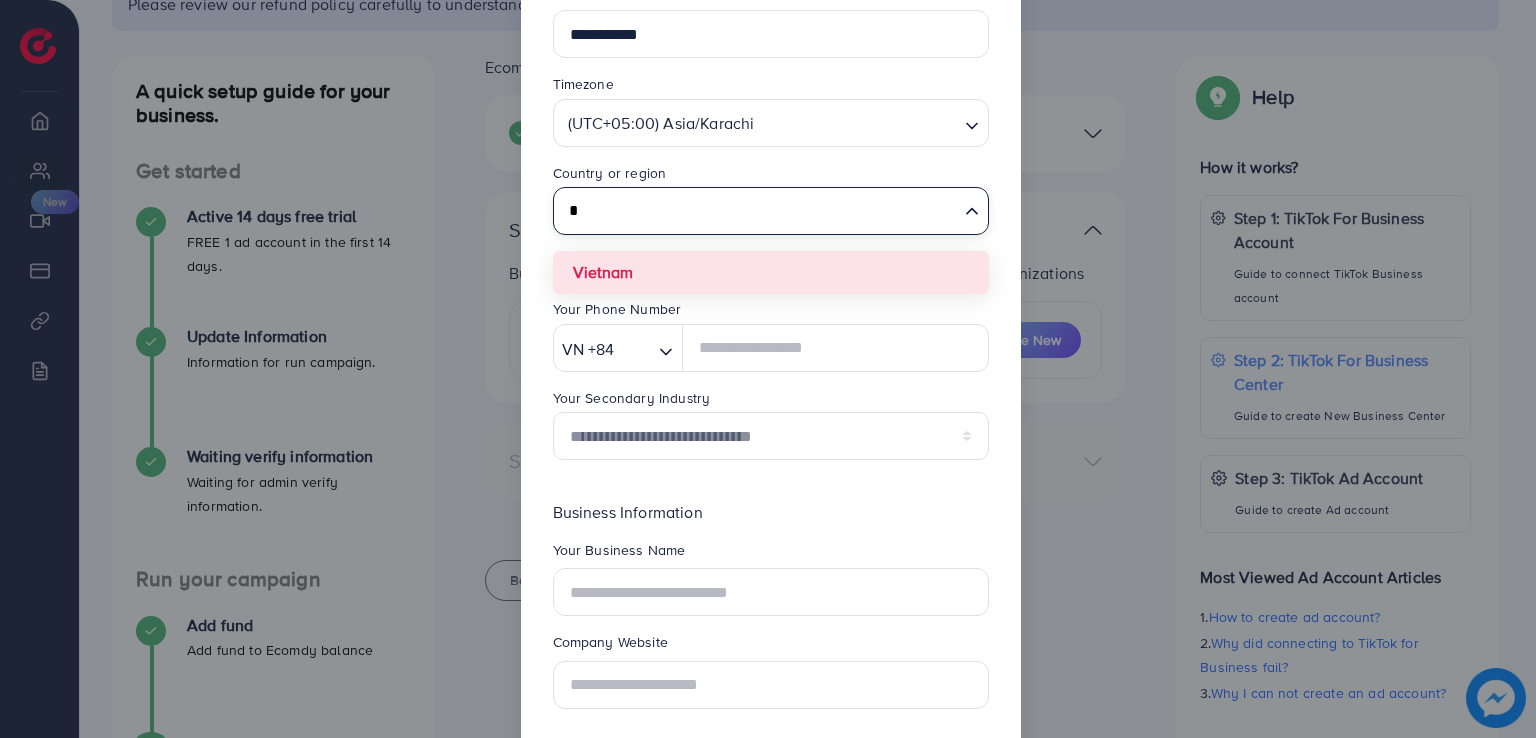 type on "*" 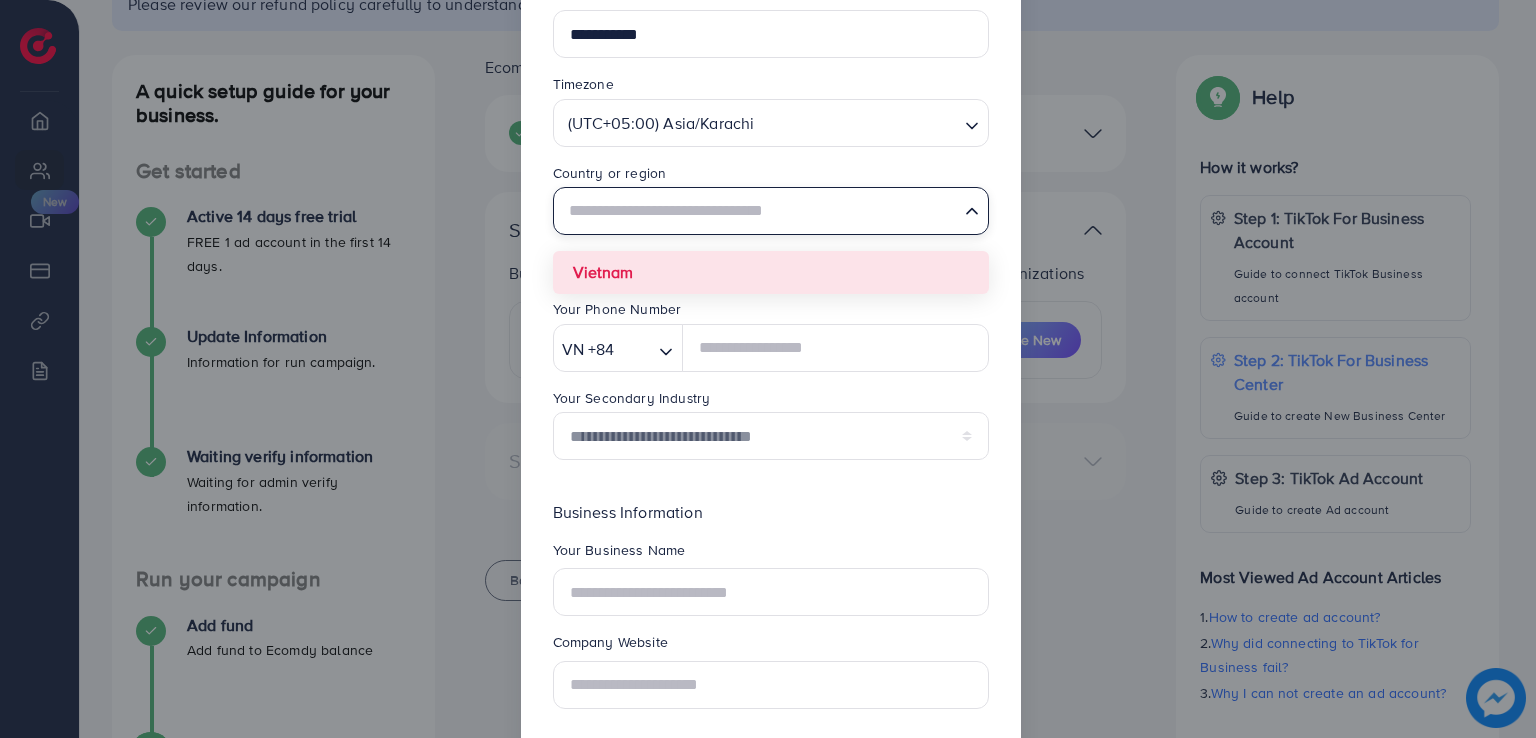 click on "**********" at bounding box center [771, 383] 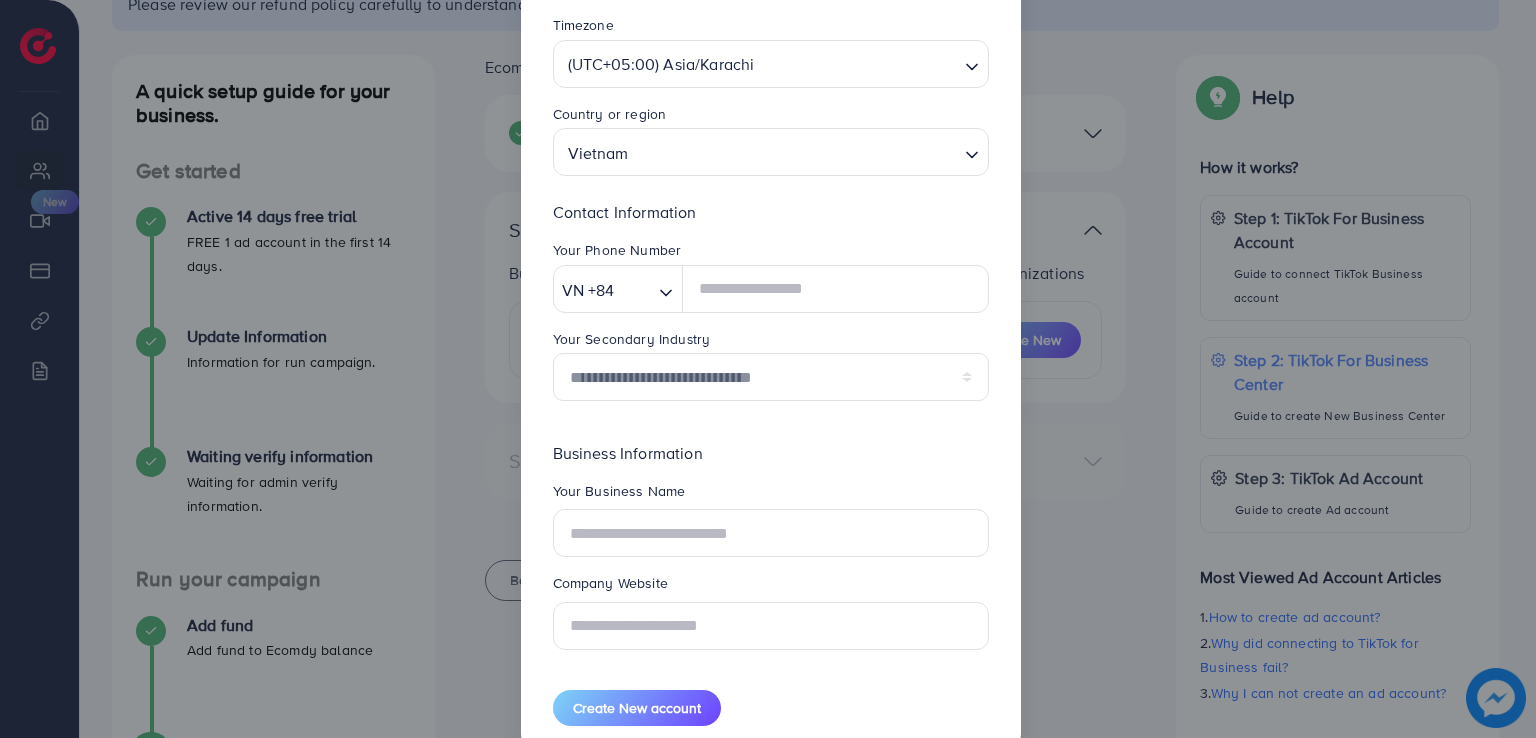 scroll, scrollTop: 199, scrollLeft: 0, axis: vertical 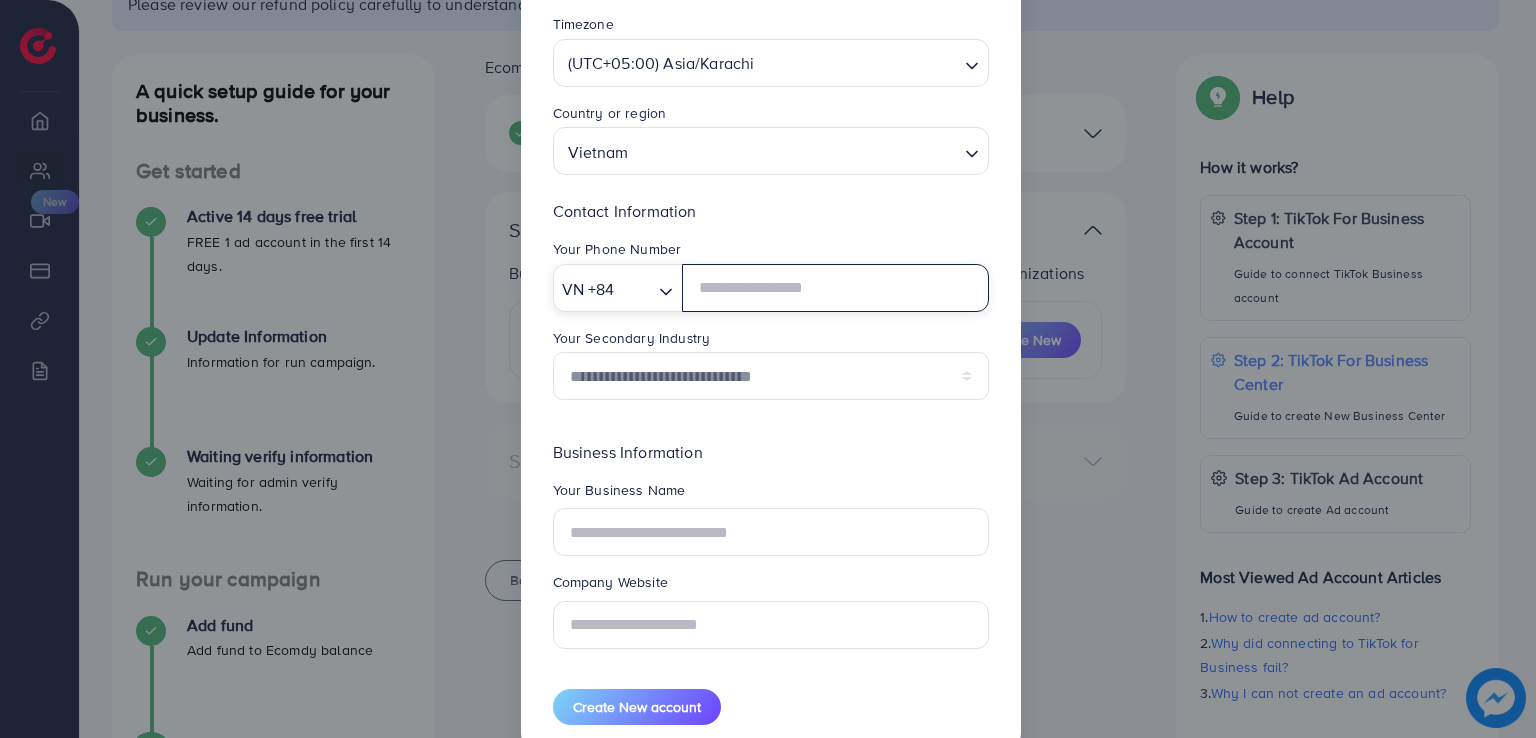 click 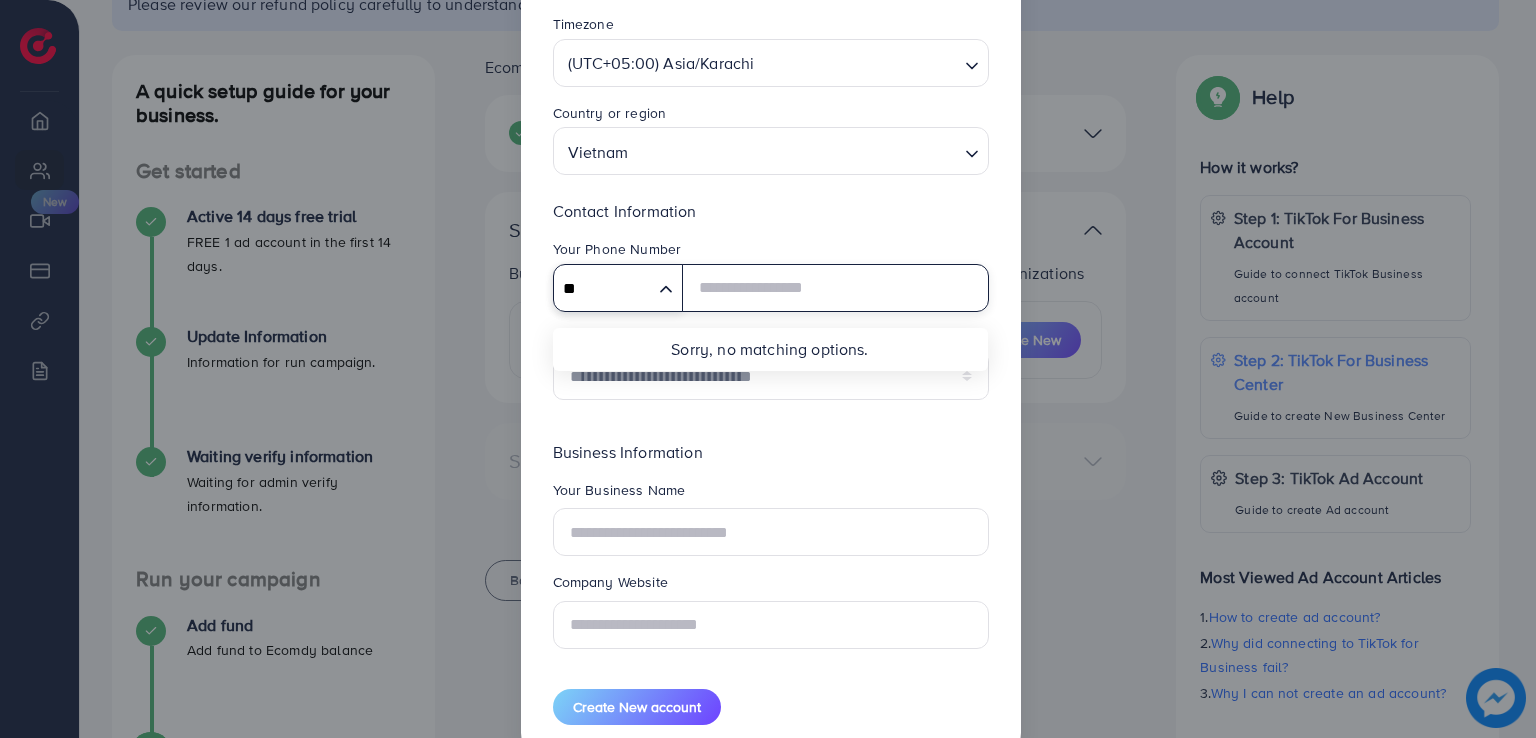 type on "*" 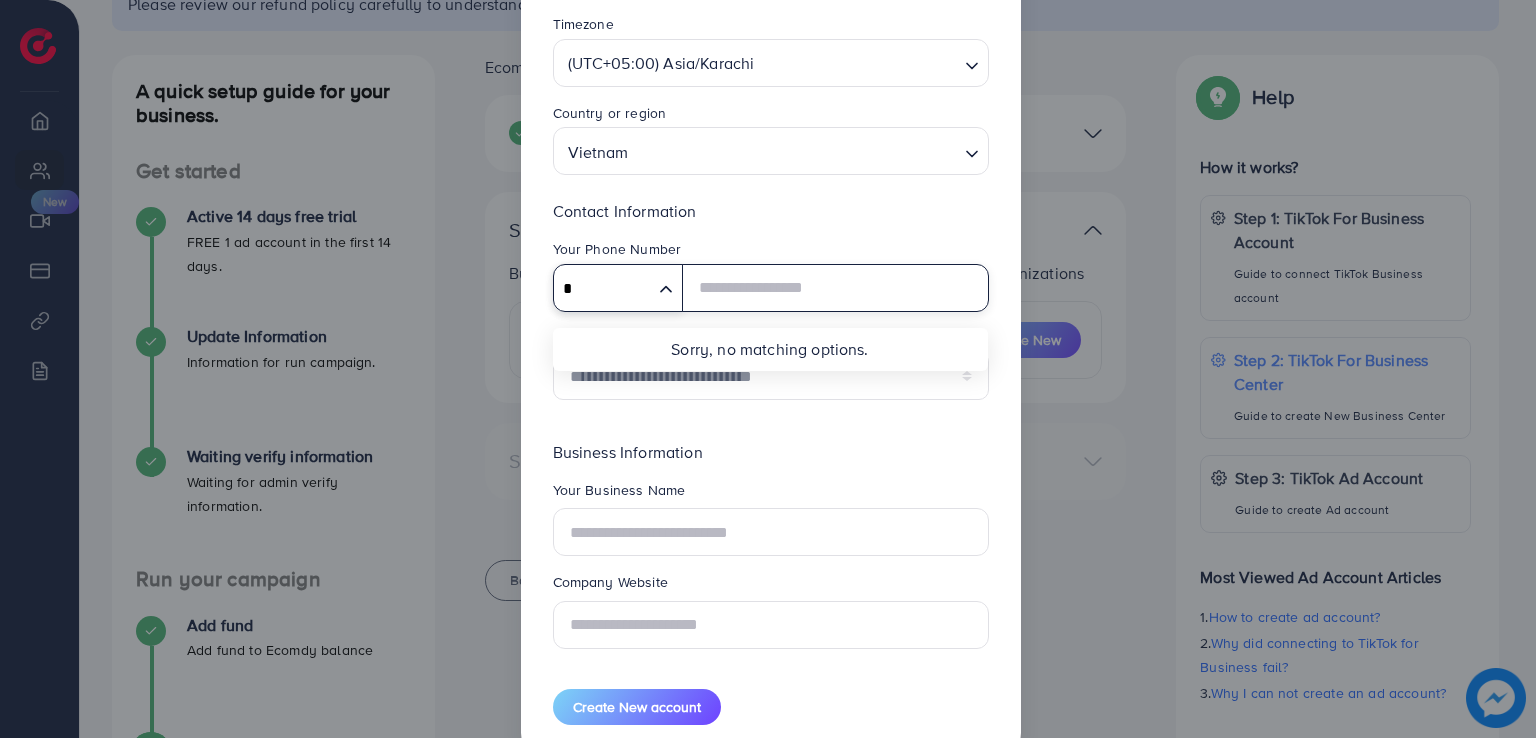 scroll, scrollTop: 0, scrollLeft: 0, axis: both 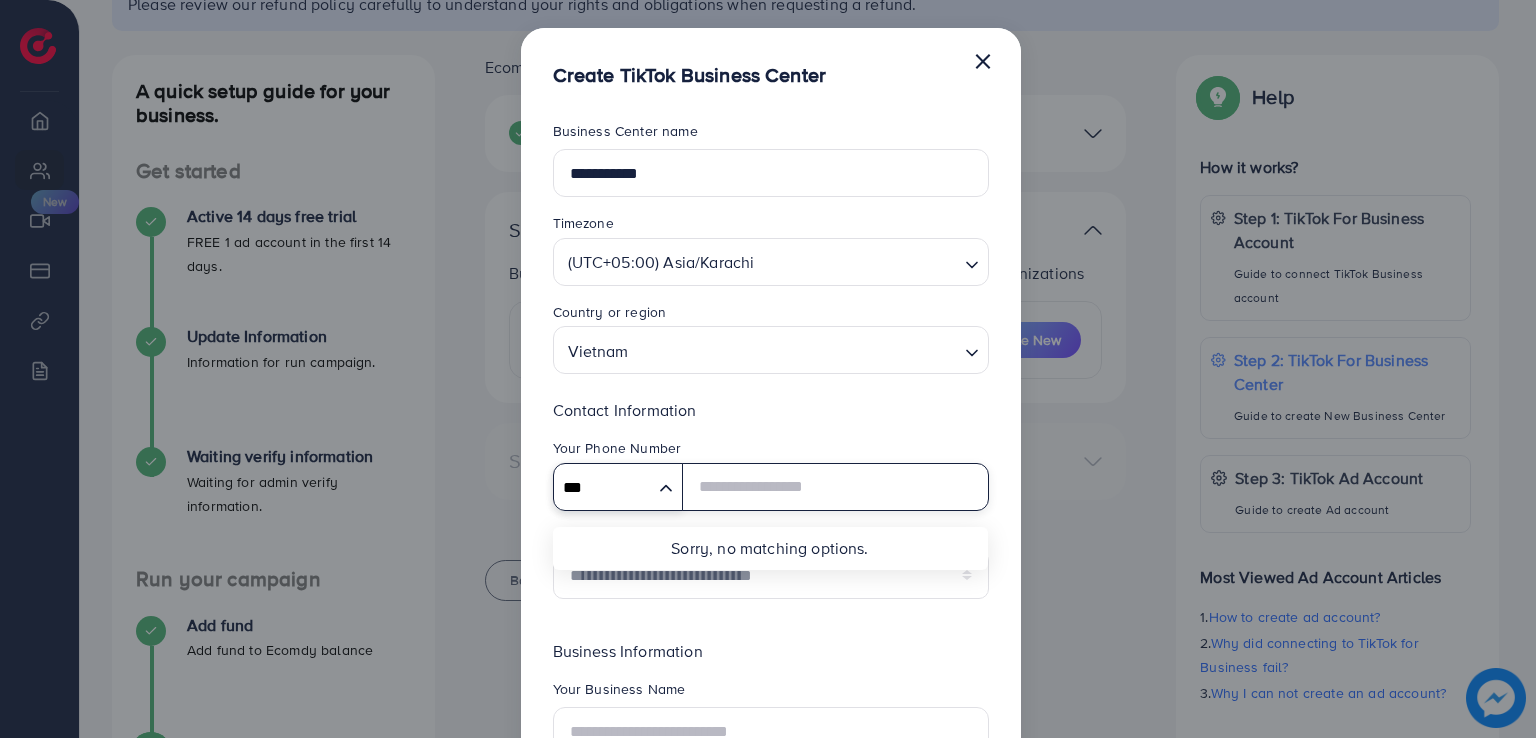 type on "***" 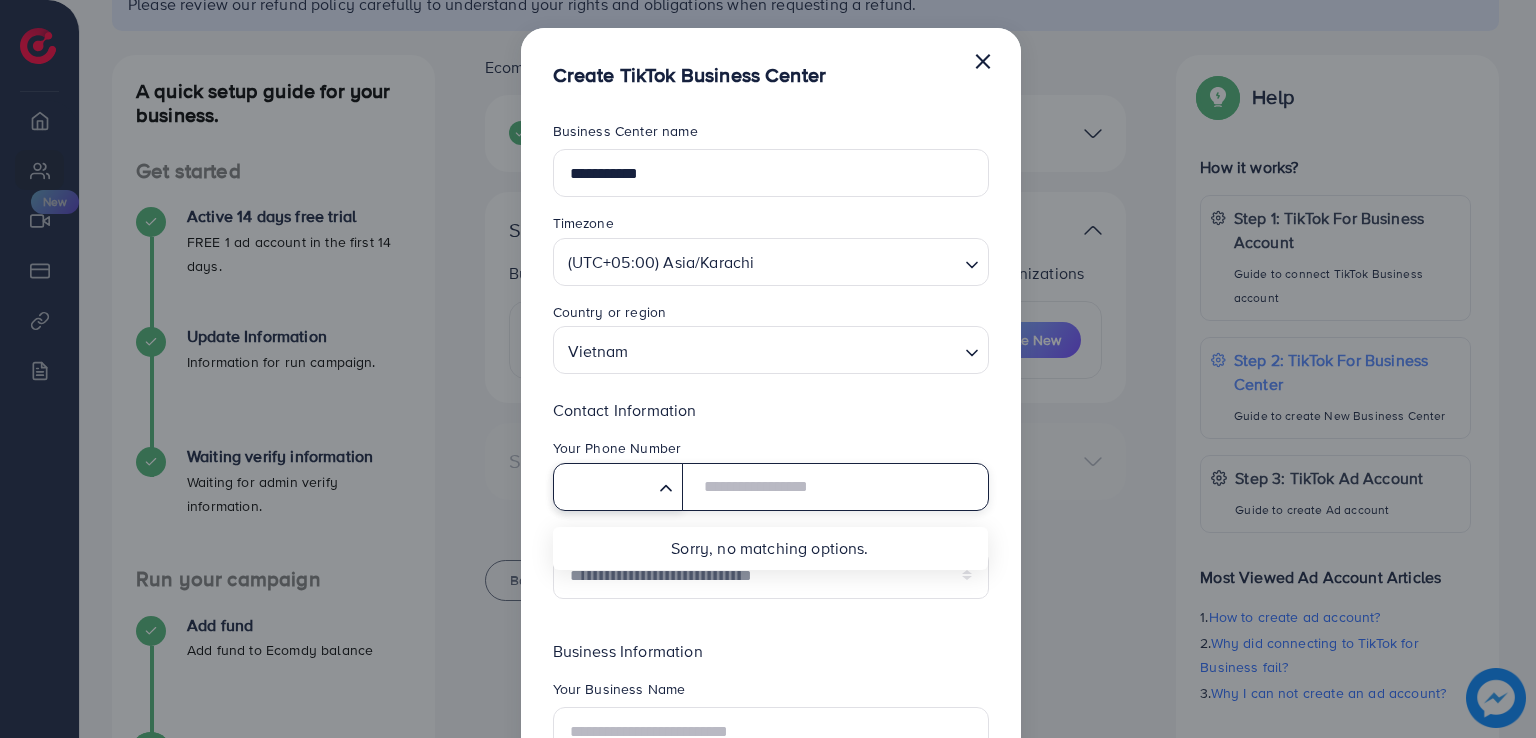 click at bounding box center [835, 487] 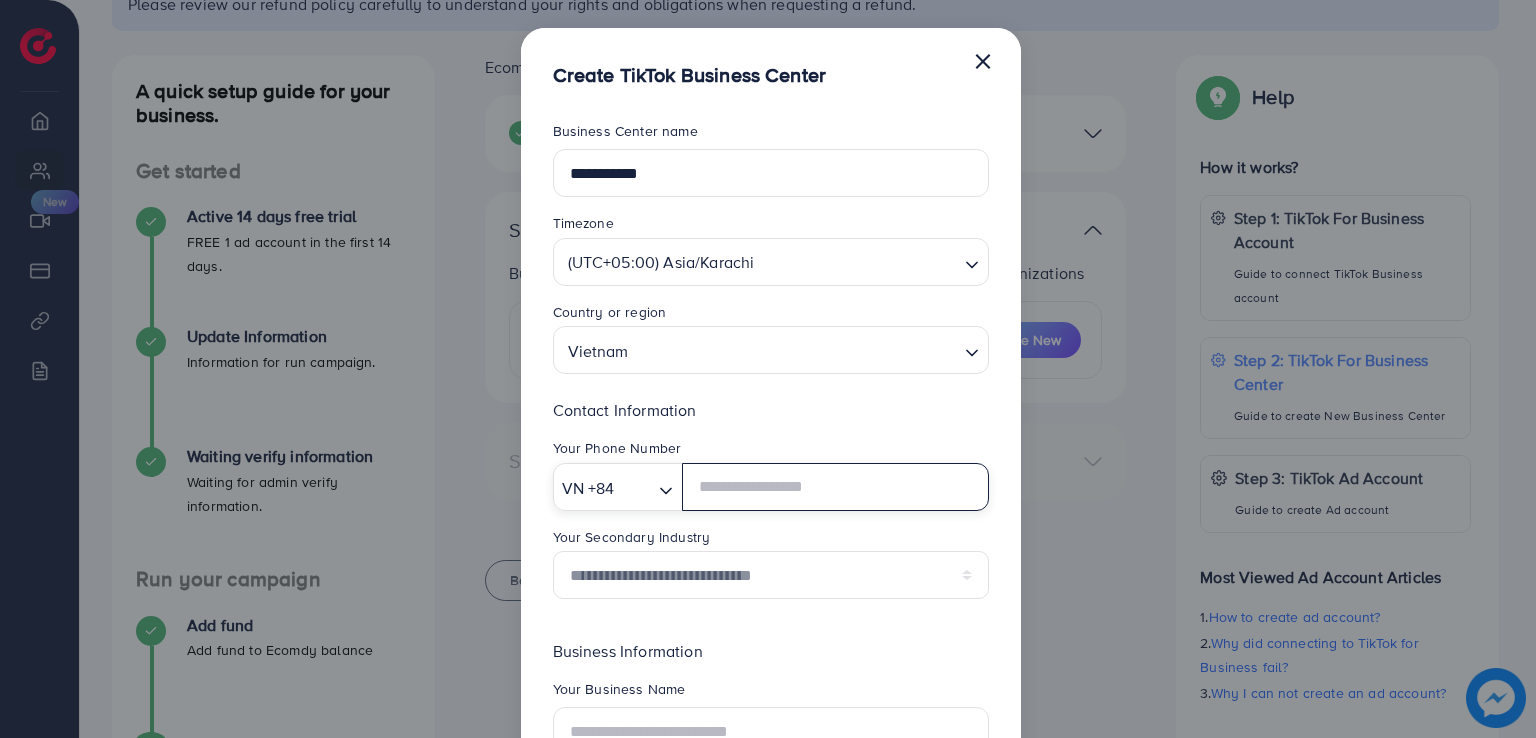 click 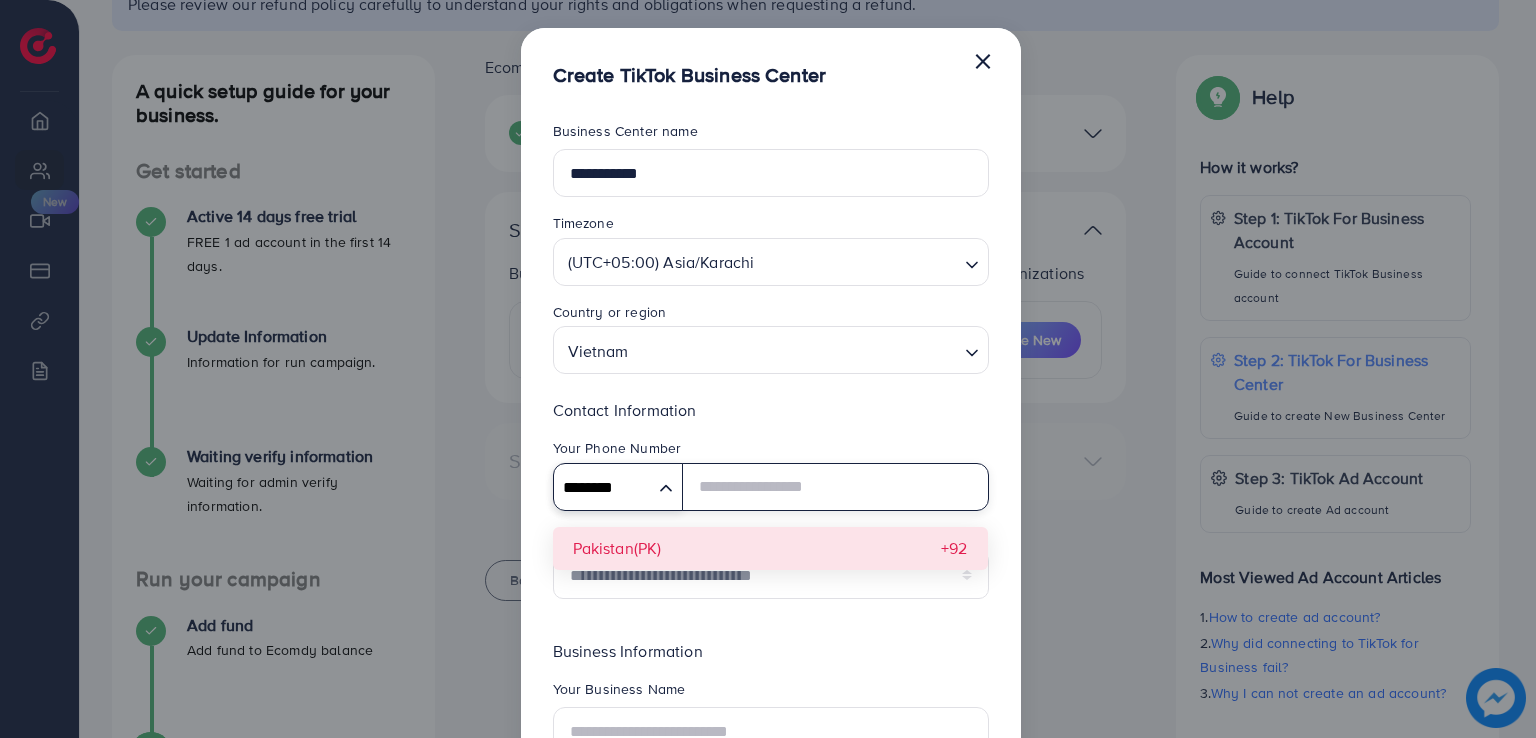 type on "********" 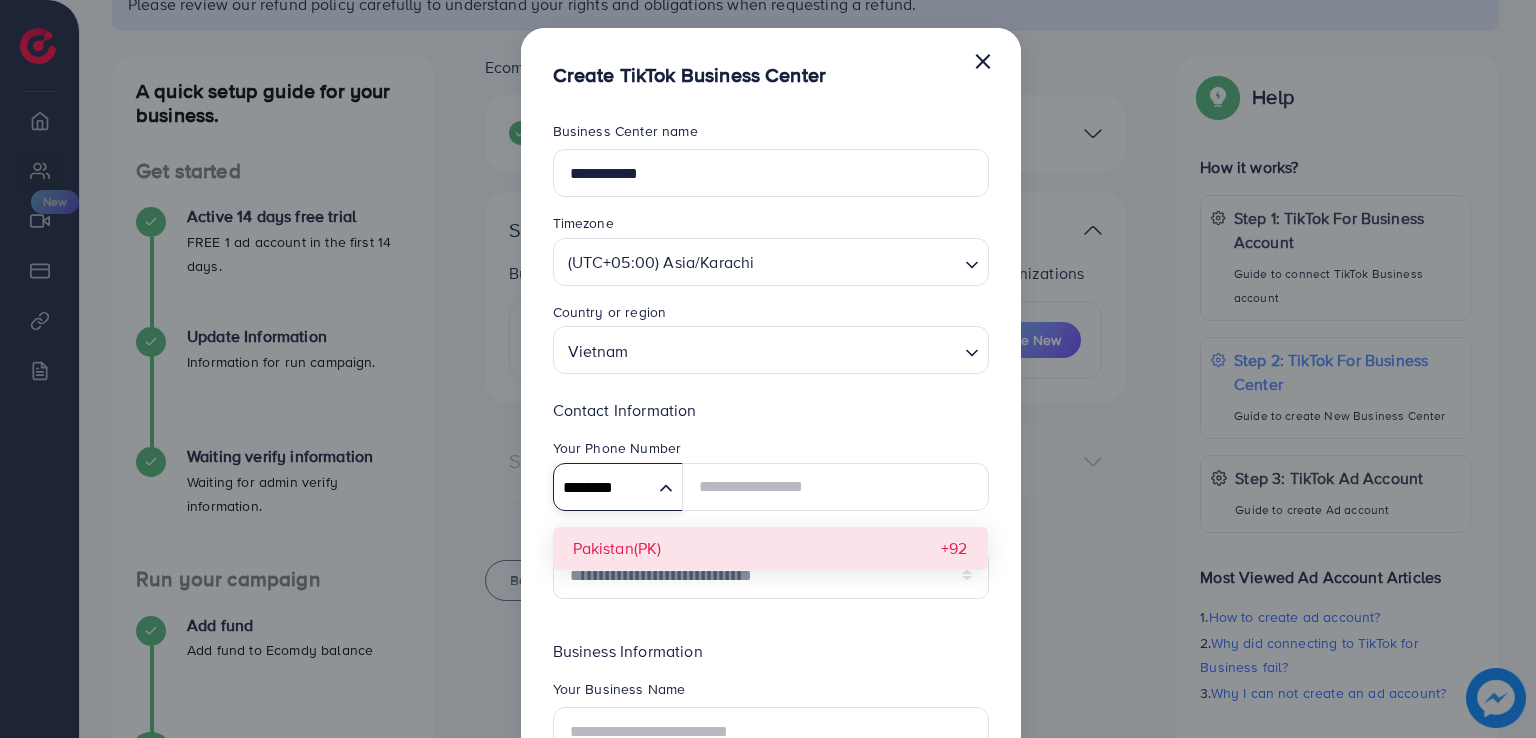type 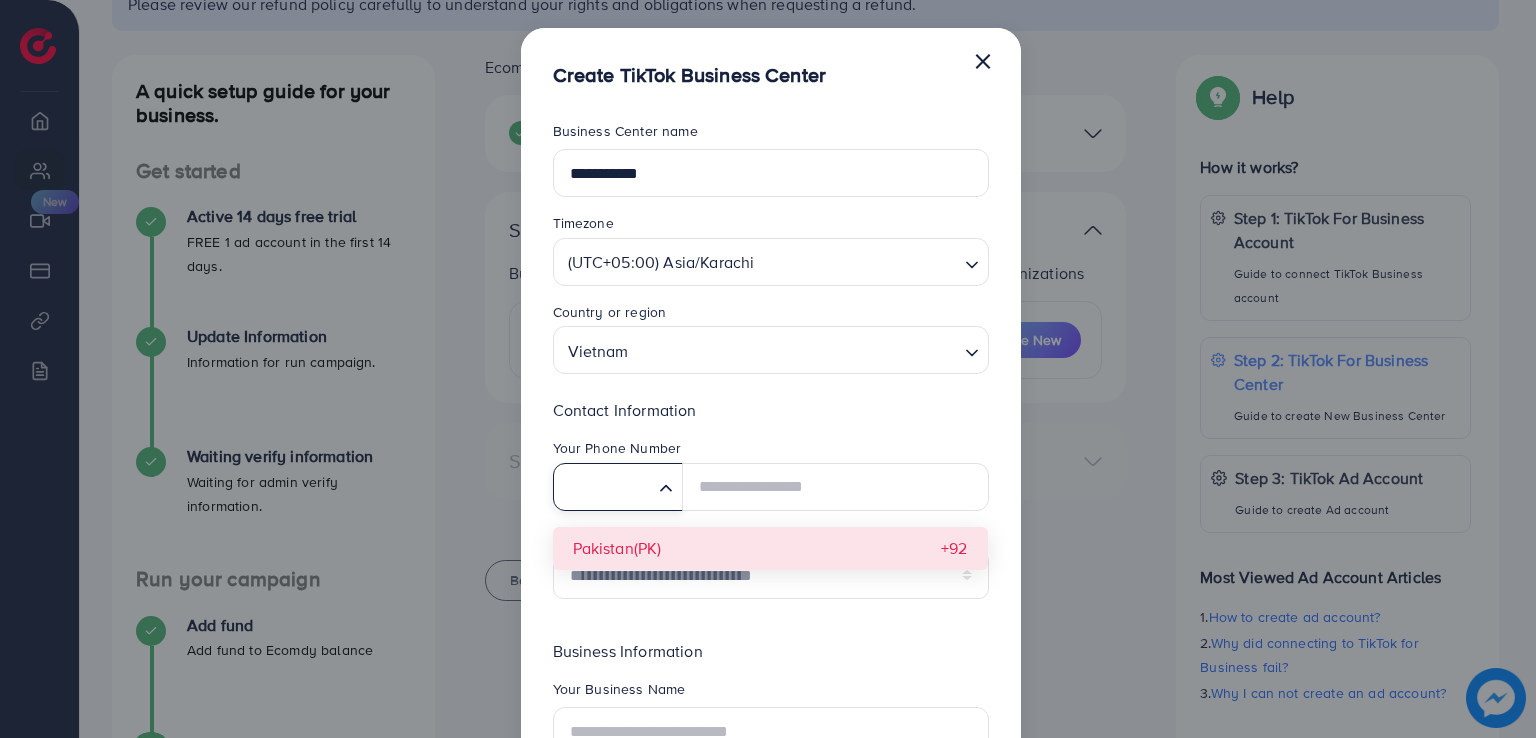 click on "**********" at bounding box center (771, 506) 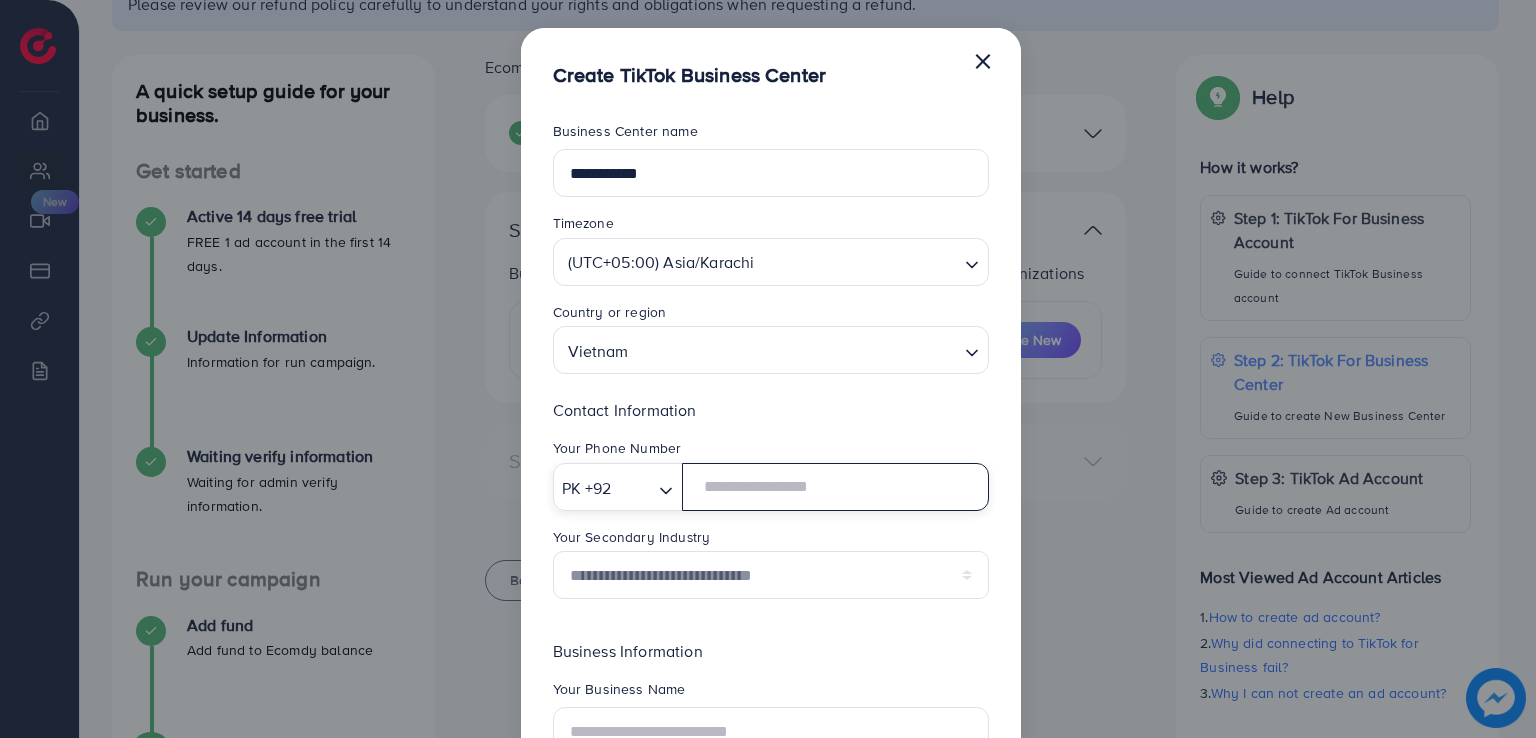 click at bounding box center [835, 487] 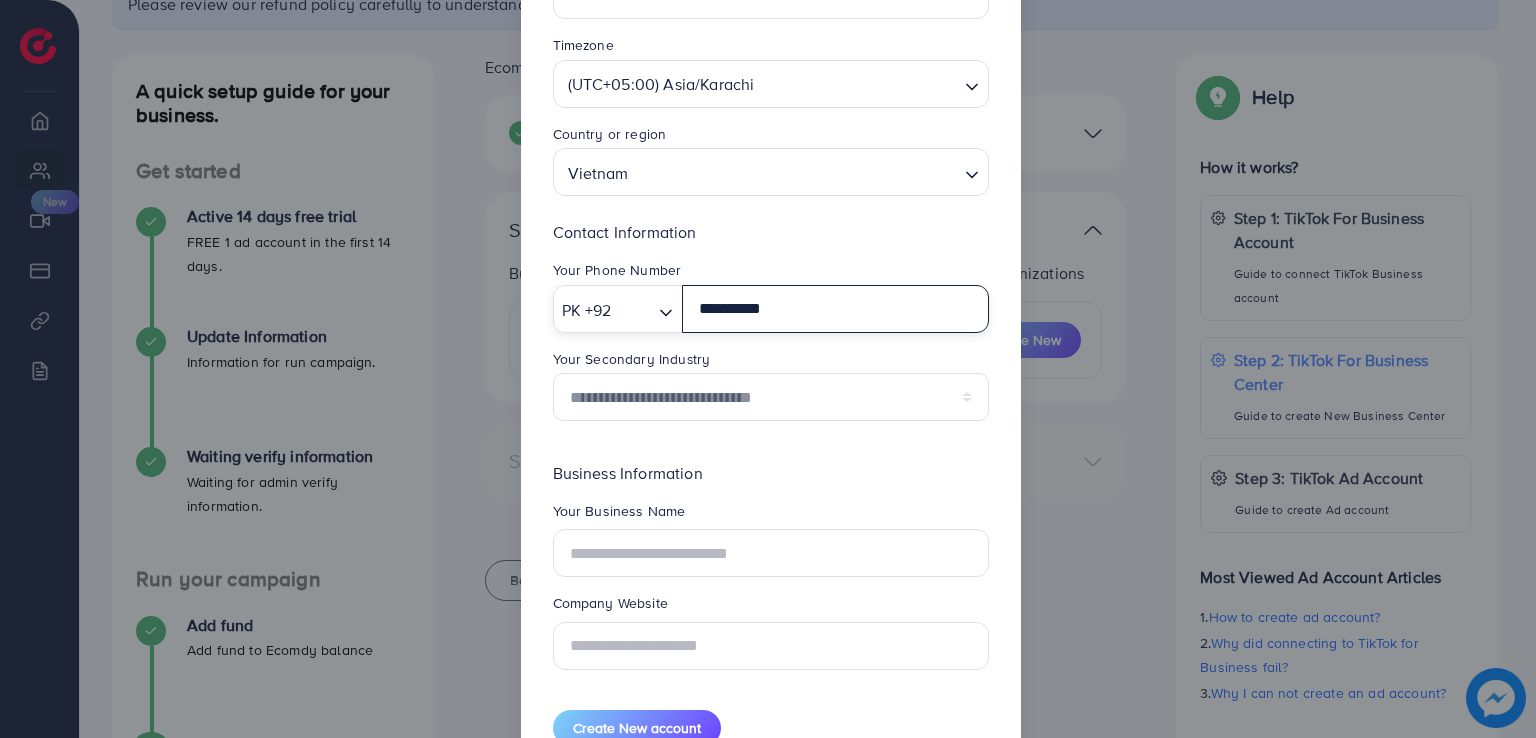 scroll, scrollTop: 246, scrollLeft: 0, axis: vertical 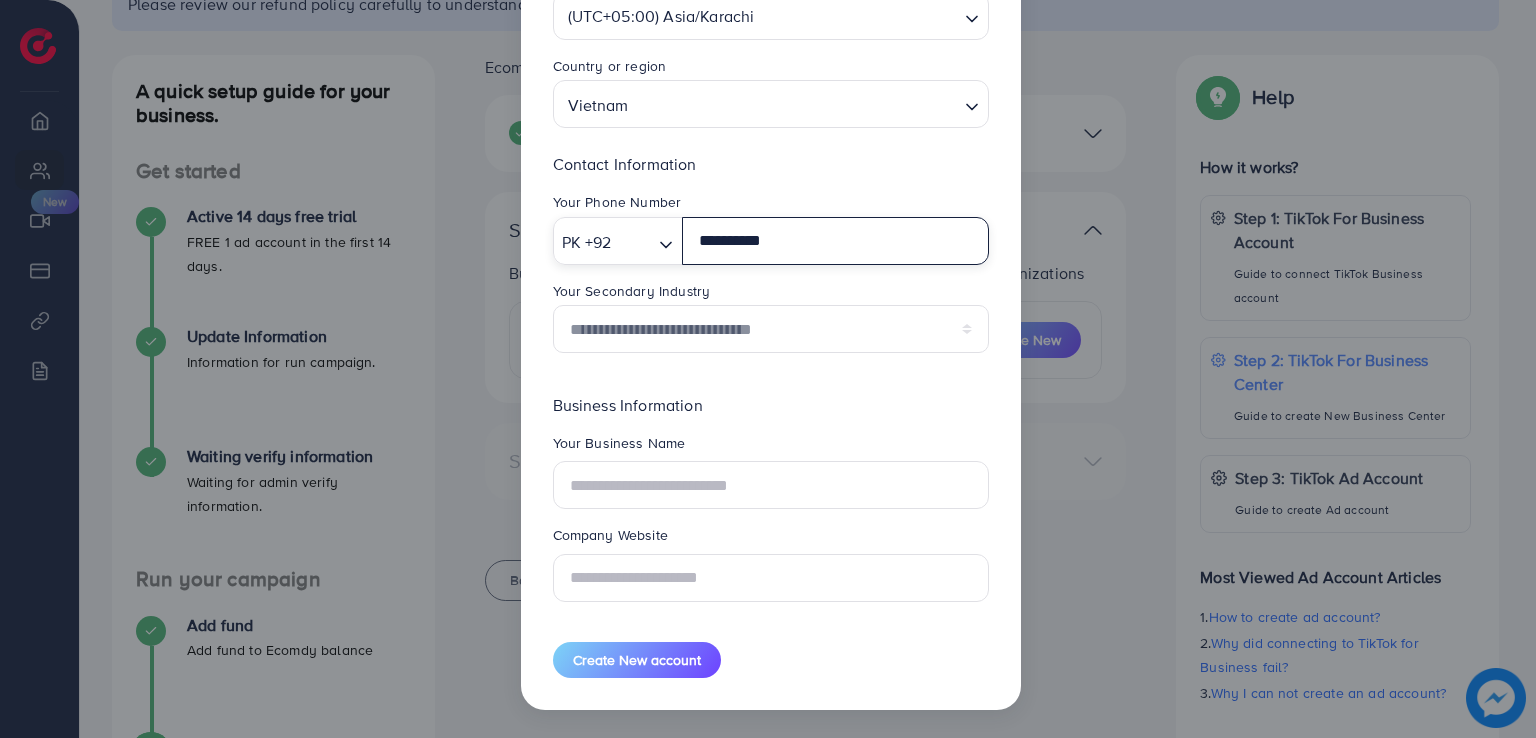 type on "**********" 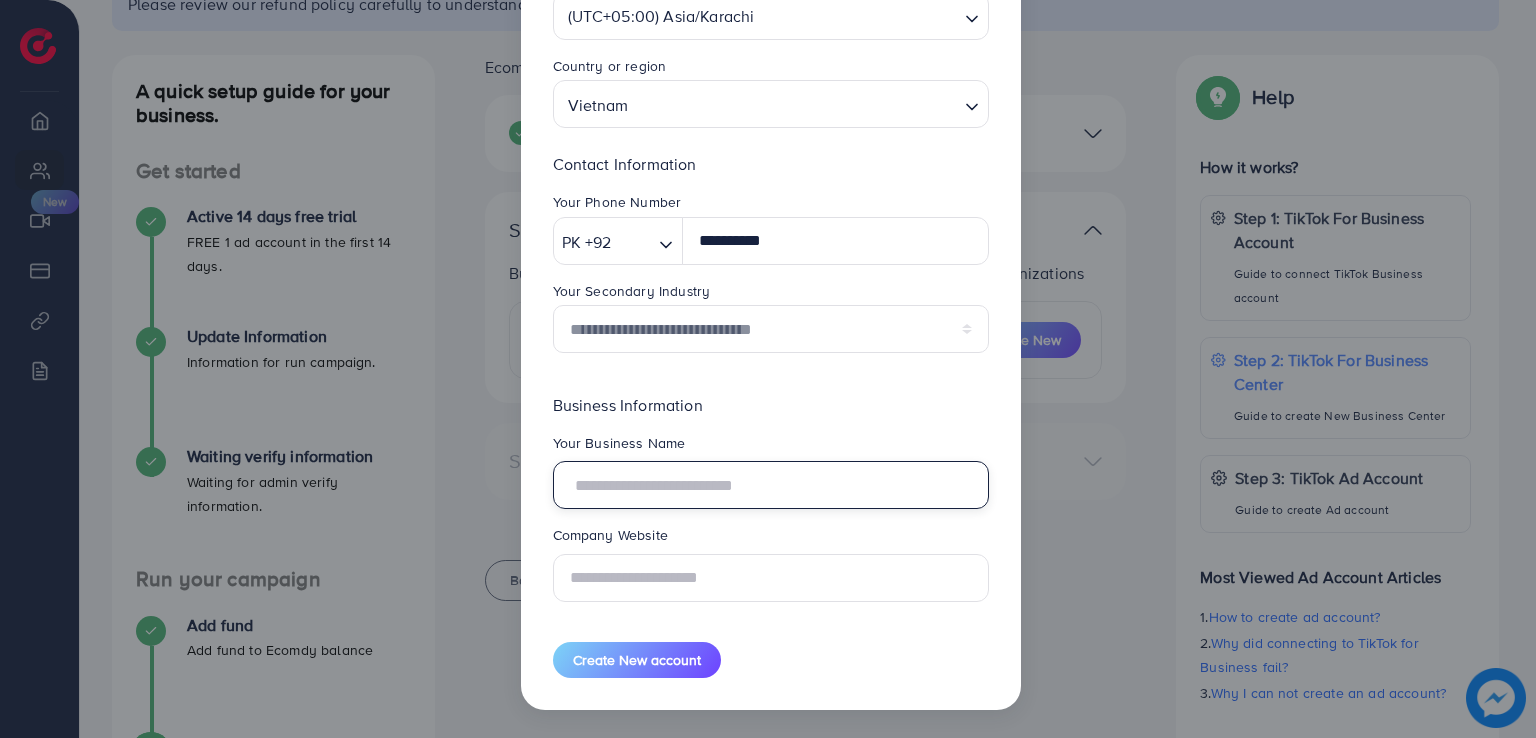 click at bounding box center (771, 485) 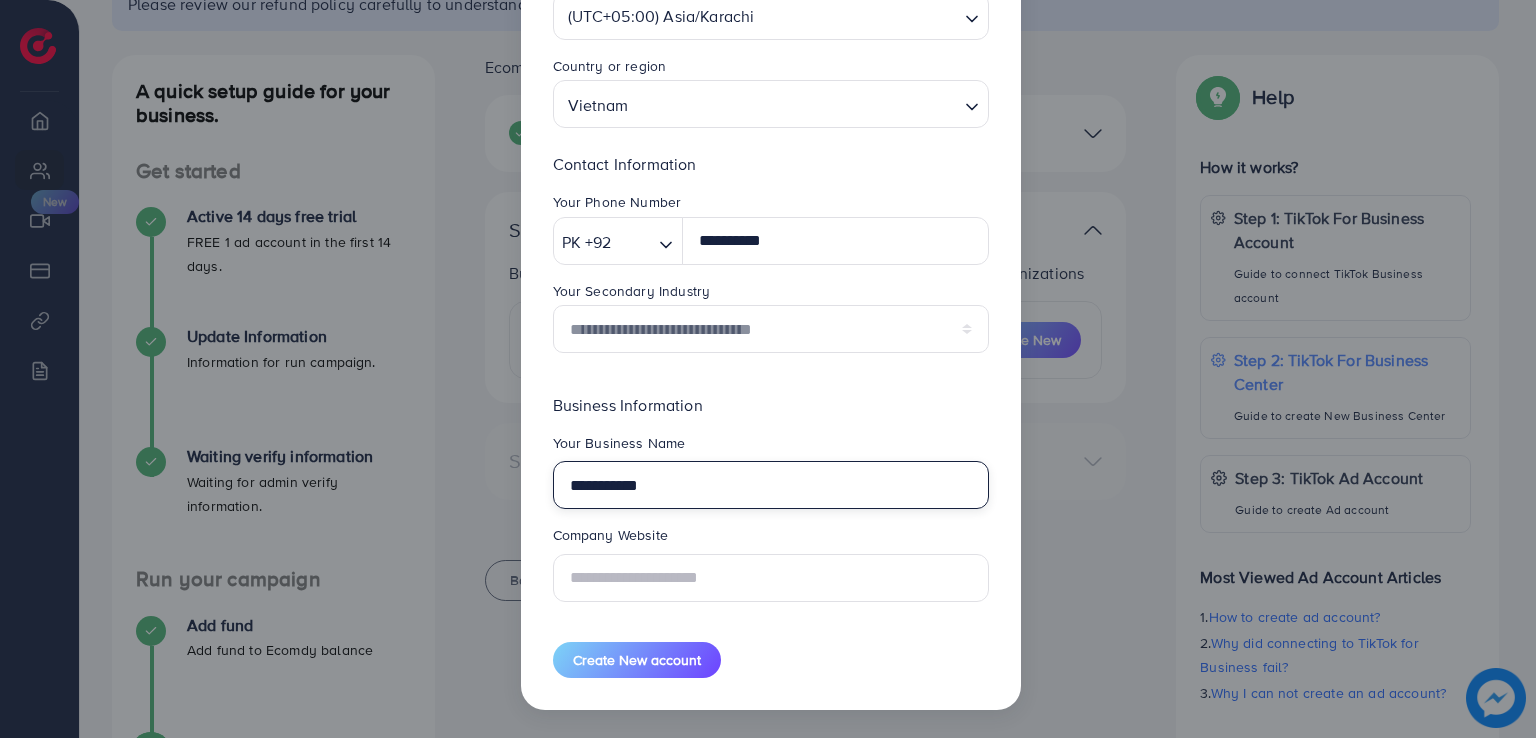click on "**********" at bounding box center [771, 485] 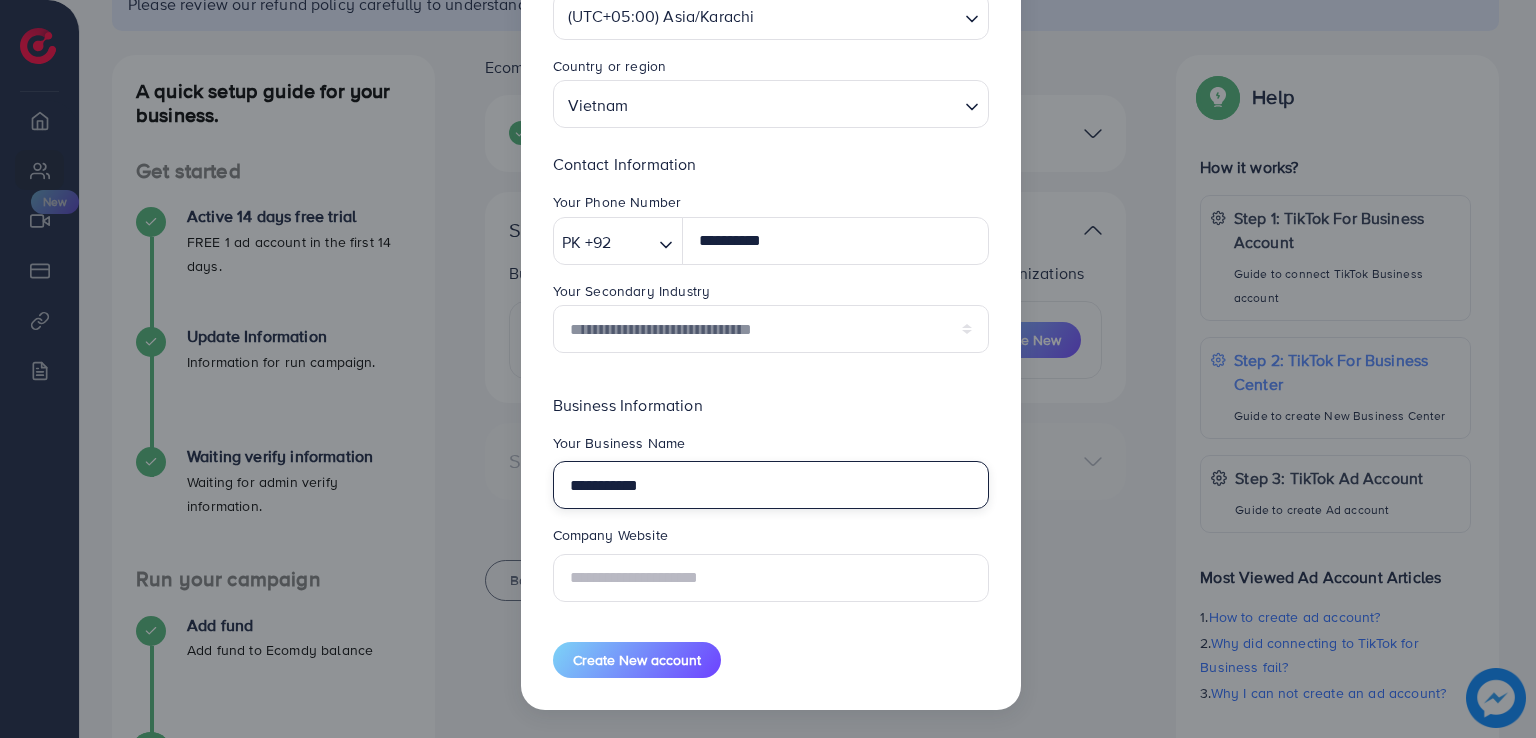 click on "**********" at bounding box center [771, 485] 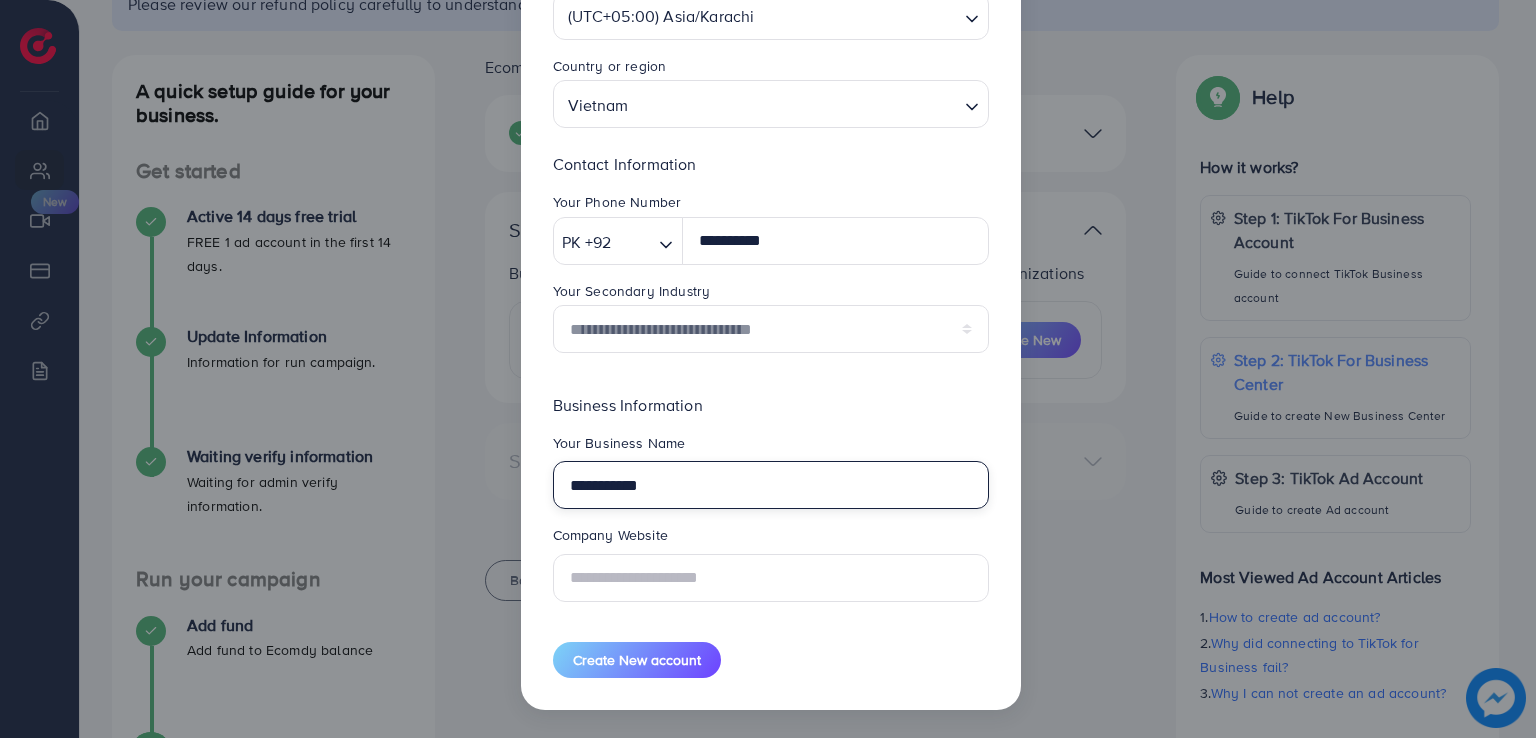 type on "**********" 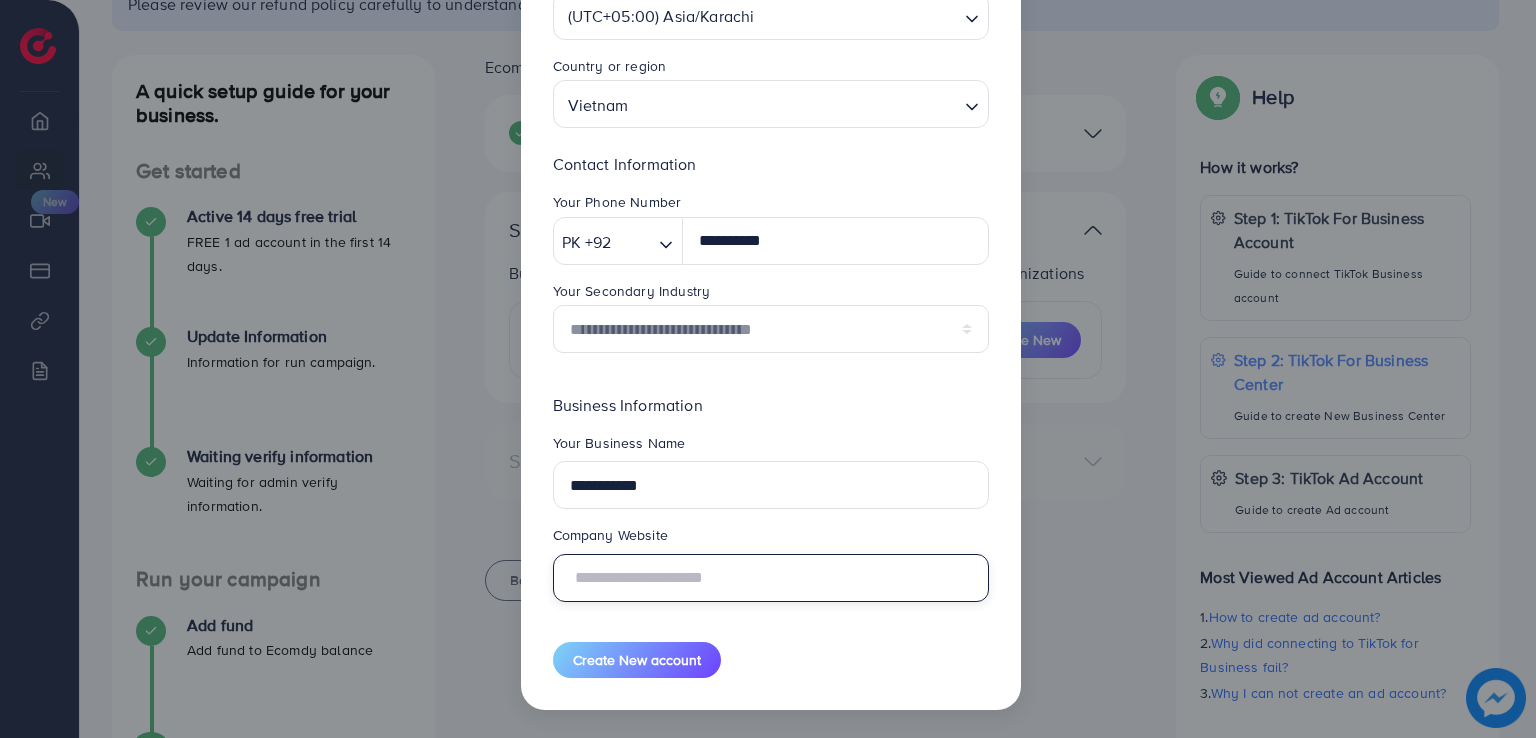 click at bounding box center (771, 578) 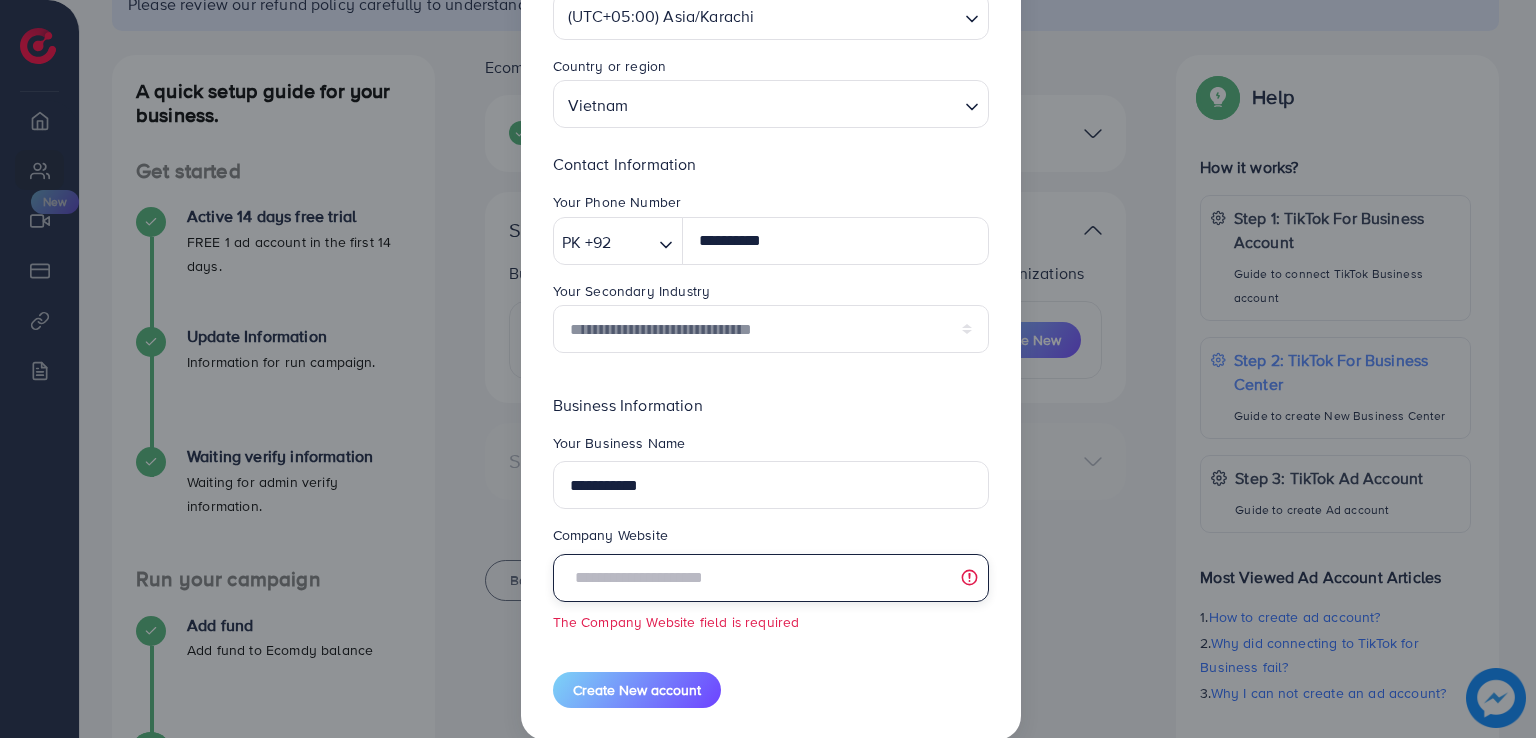 click at bounding box center [771, 578] 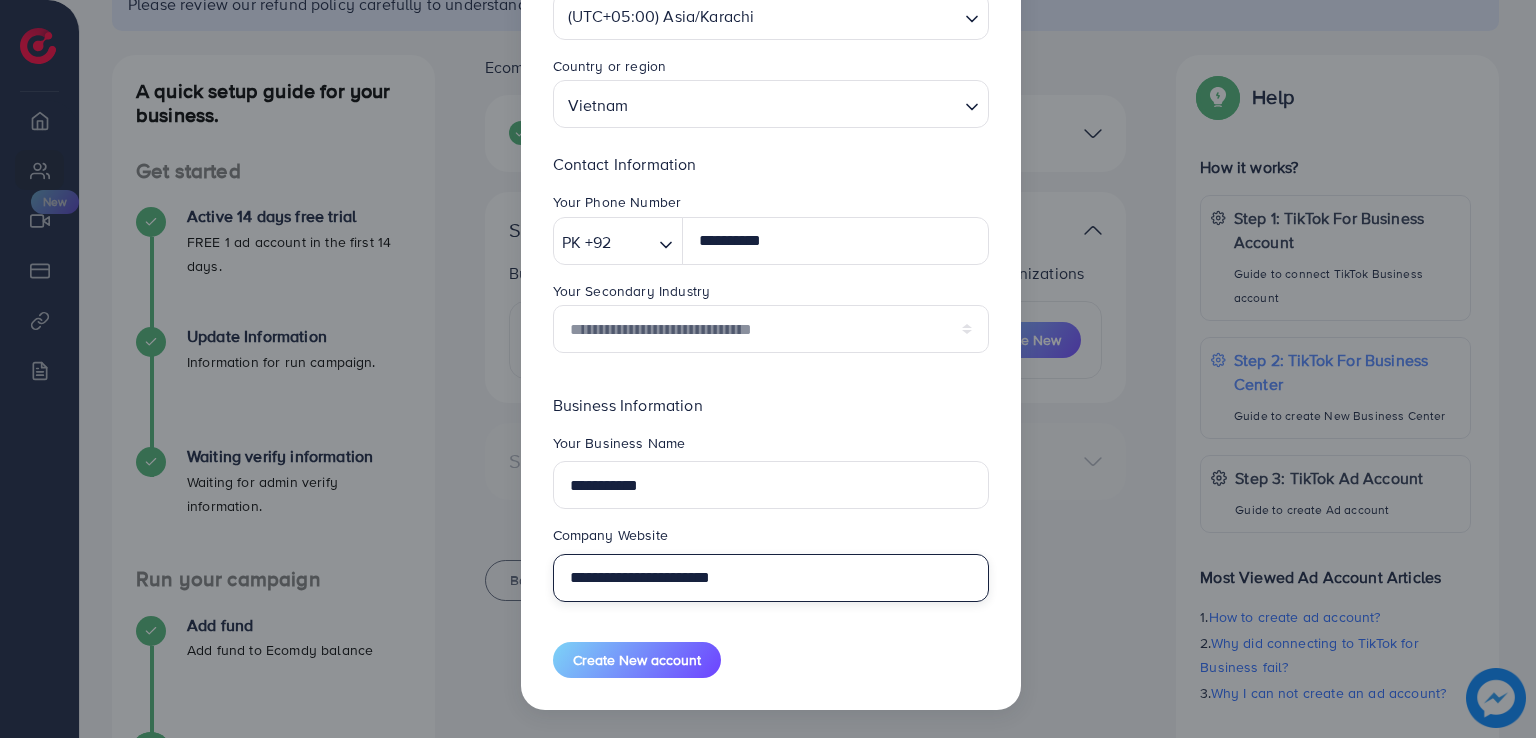 type on "**********" 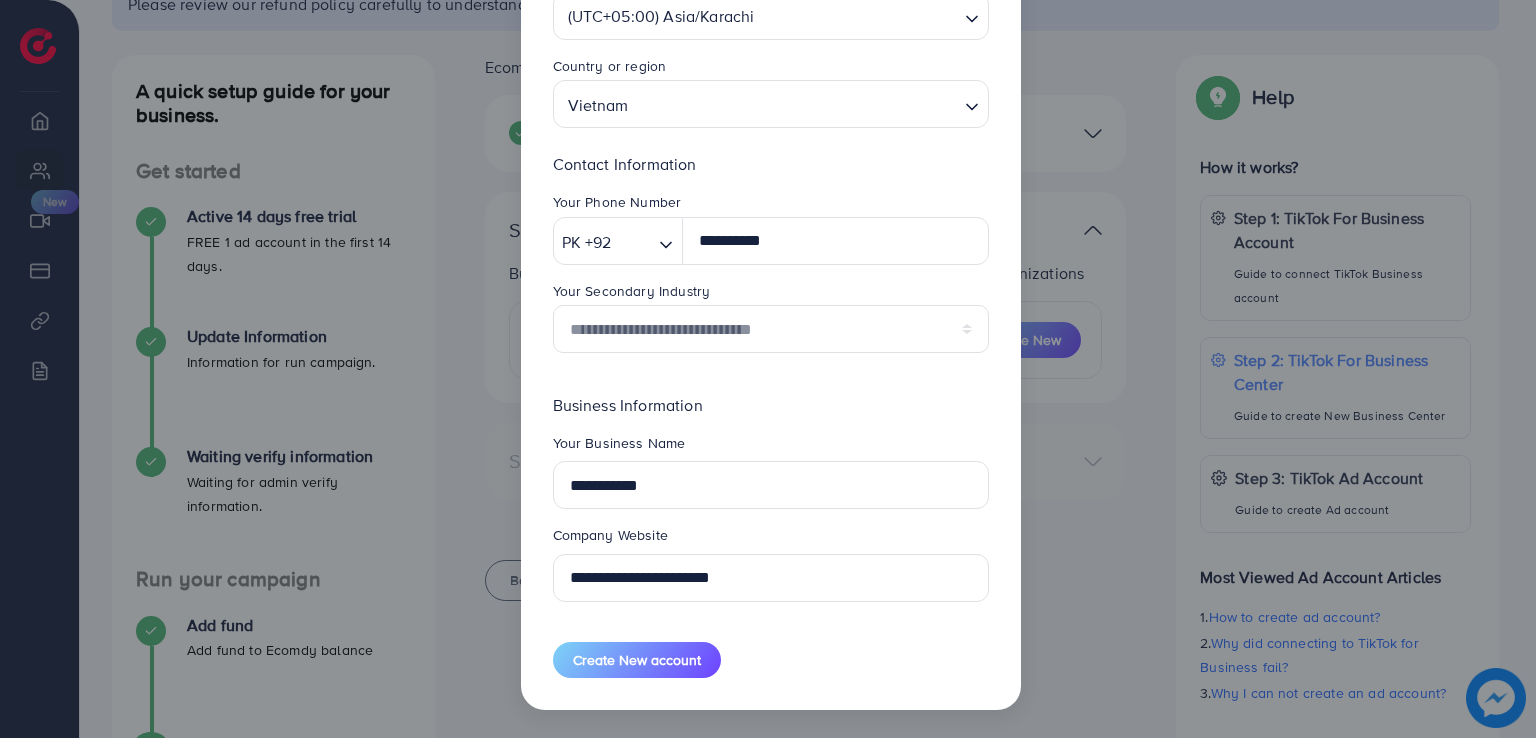 click on "Company Website" at bounding box center [771, 539] 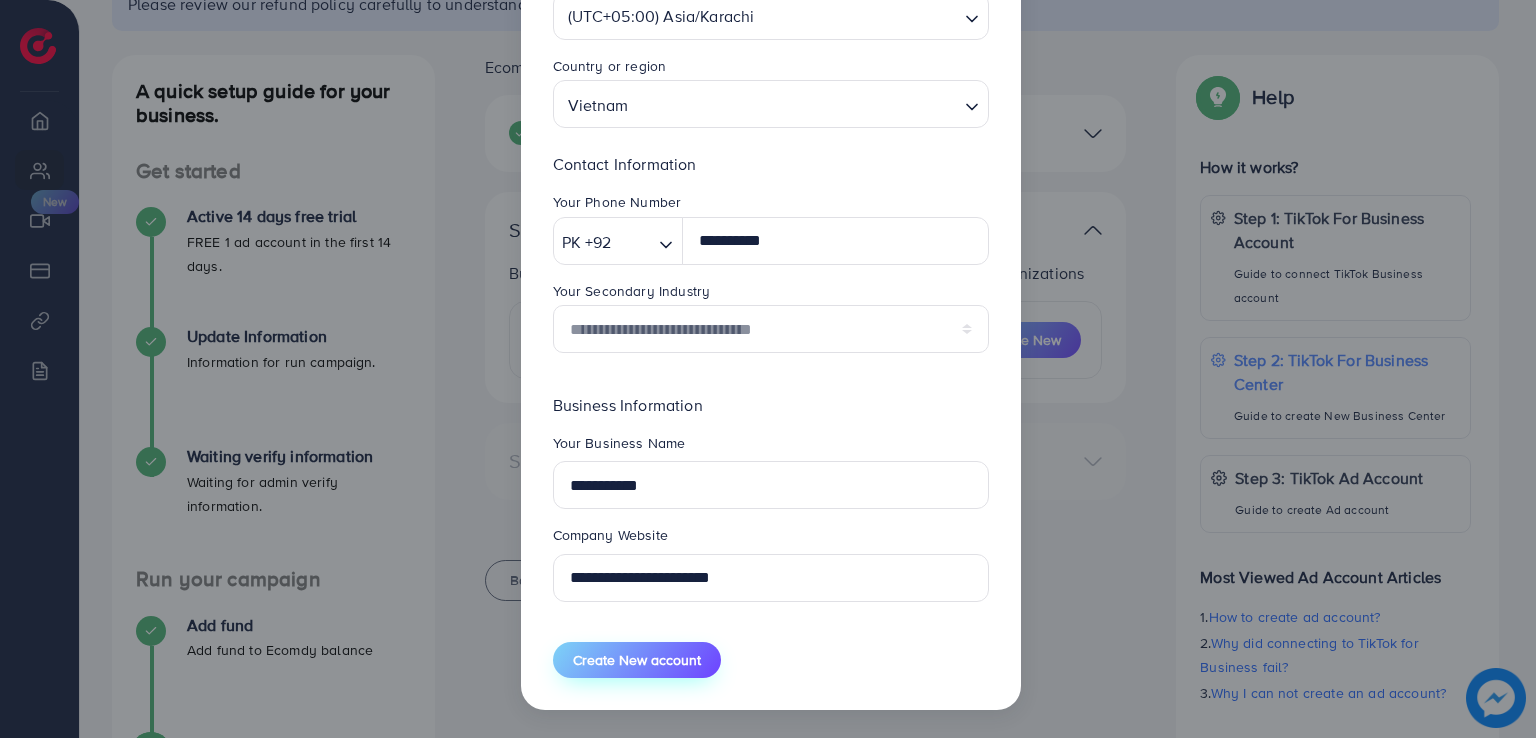 click on "Create New account" at bounding box center [637, 660] 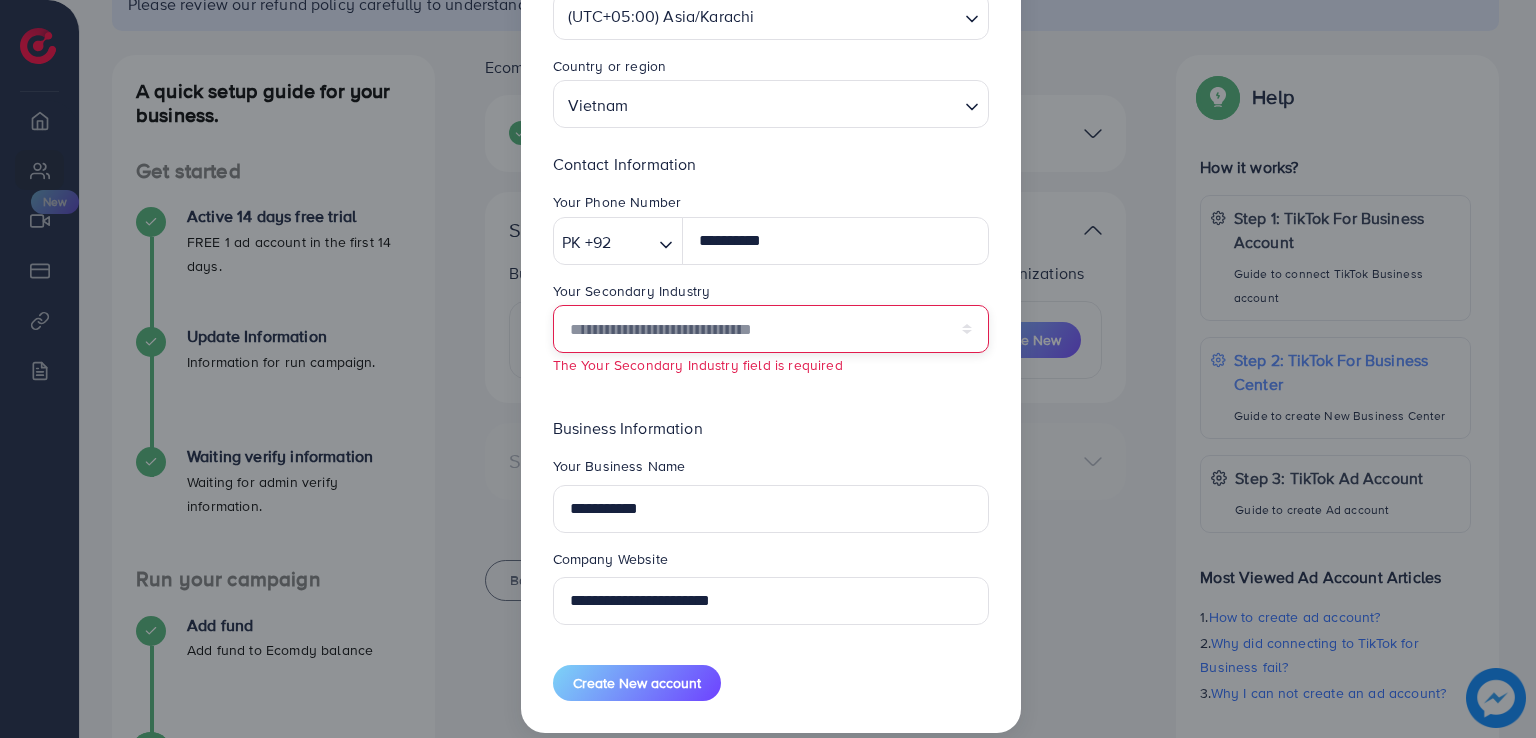 click on "**********" at bounding box center [771, 329] 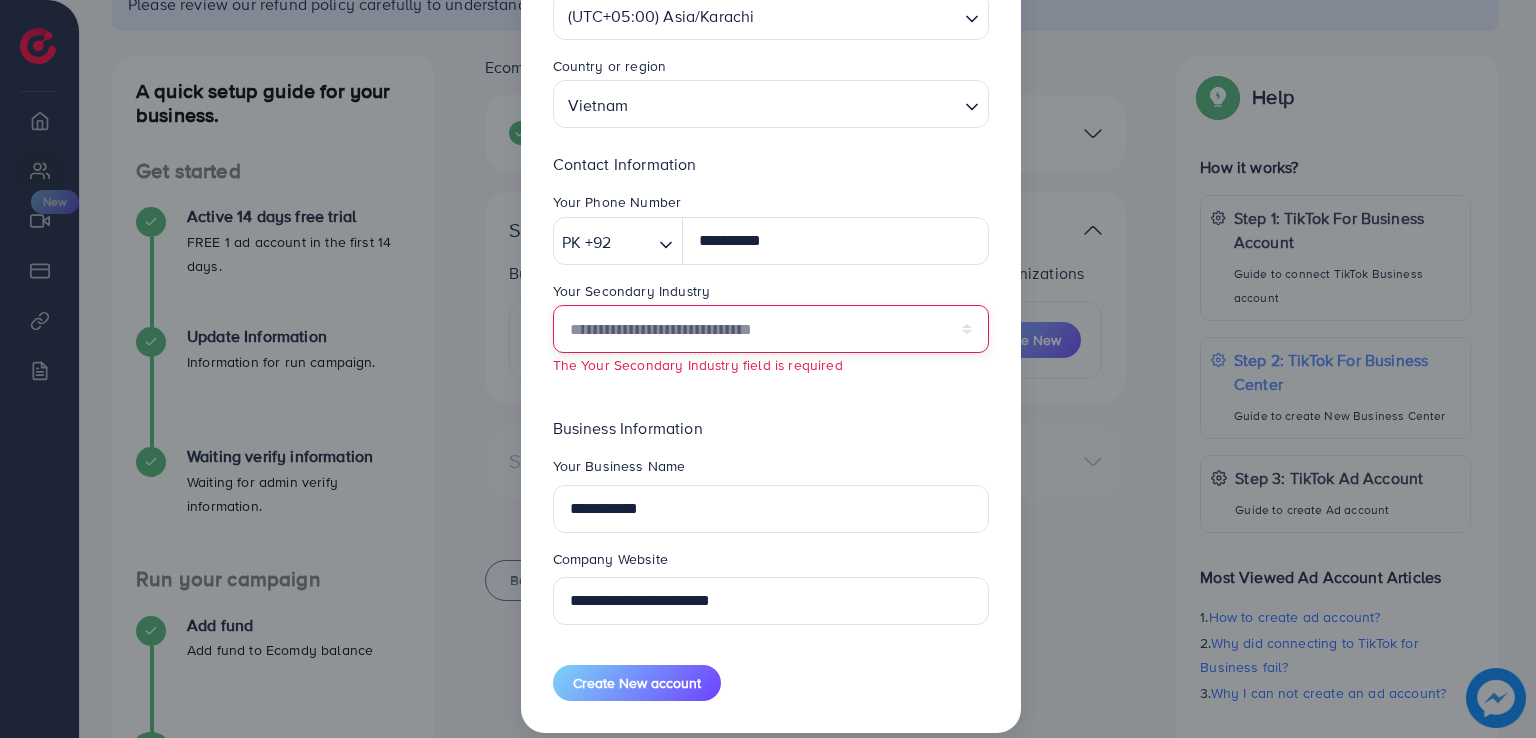 select on "******" 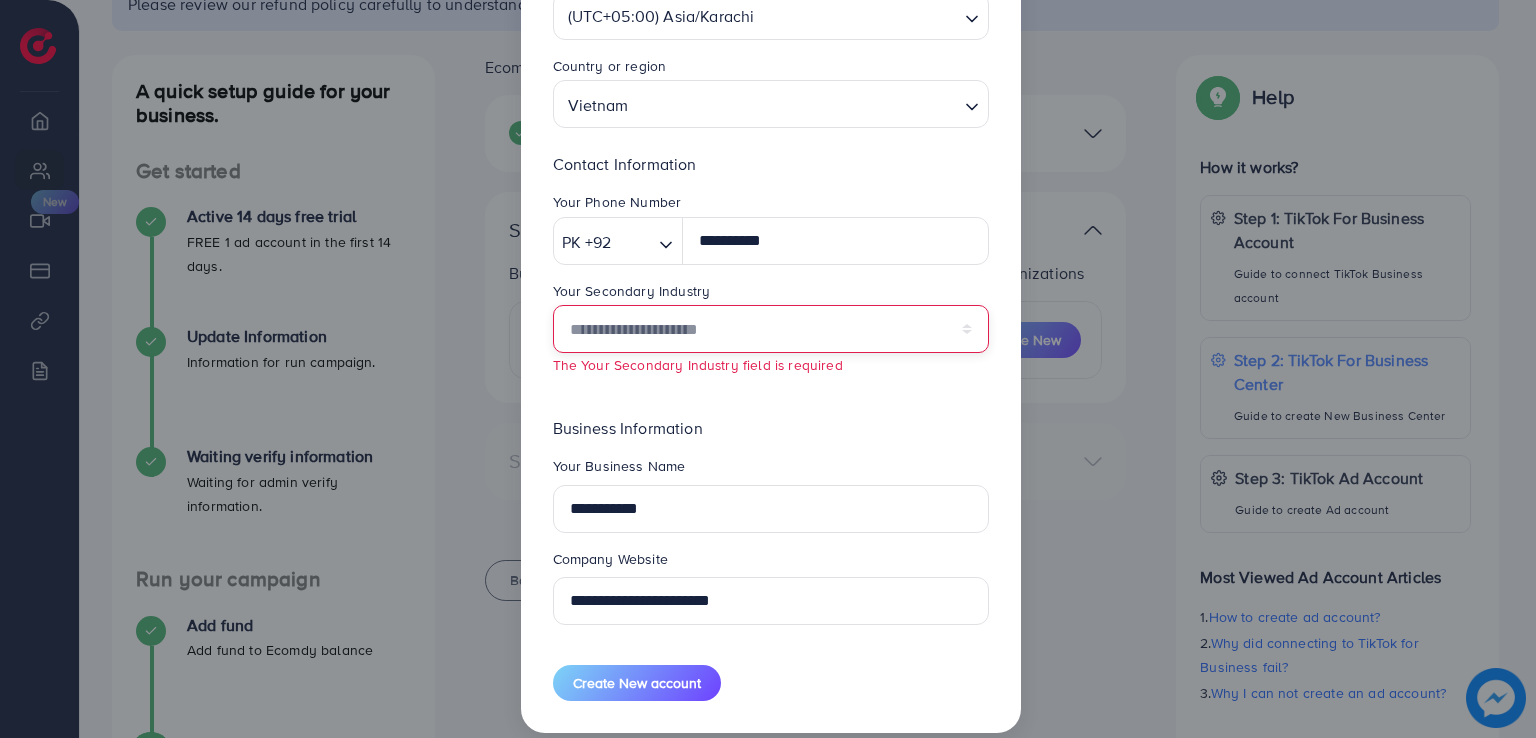 click on "**********" at bounding box center (771, 329) 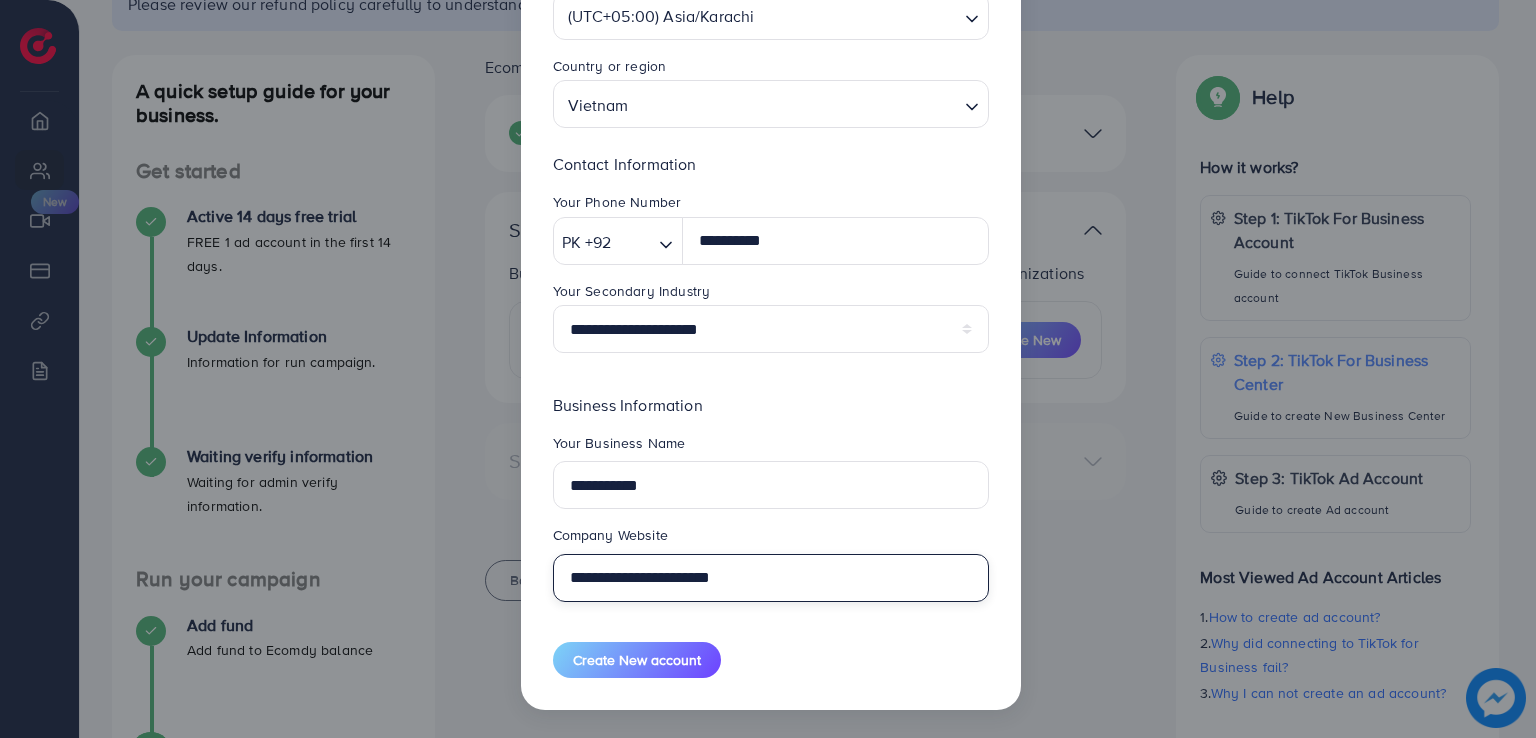 click on "**********" at bounding box center (771, 578) 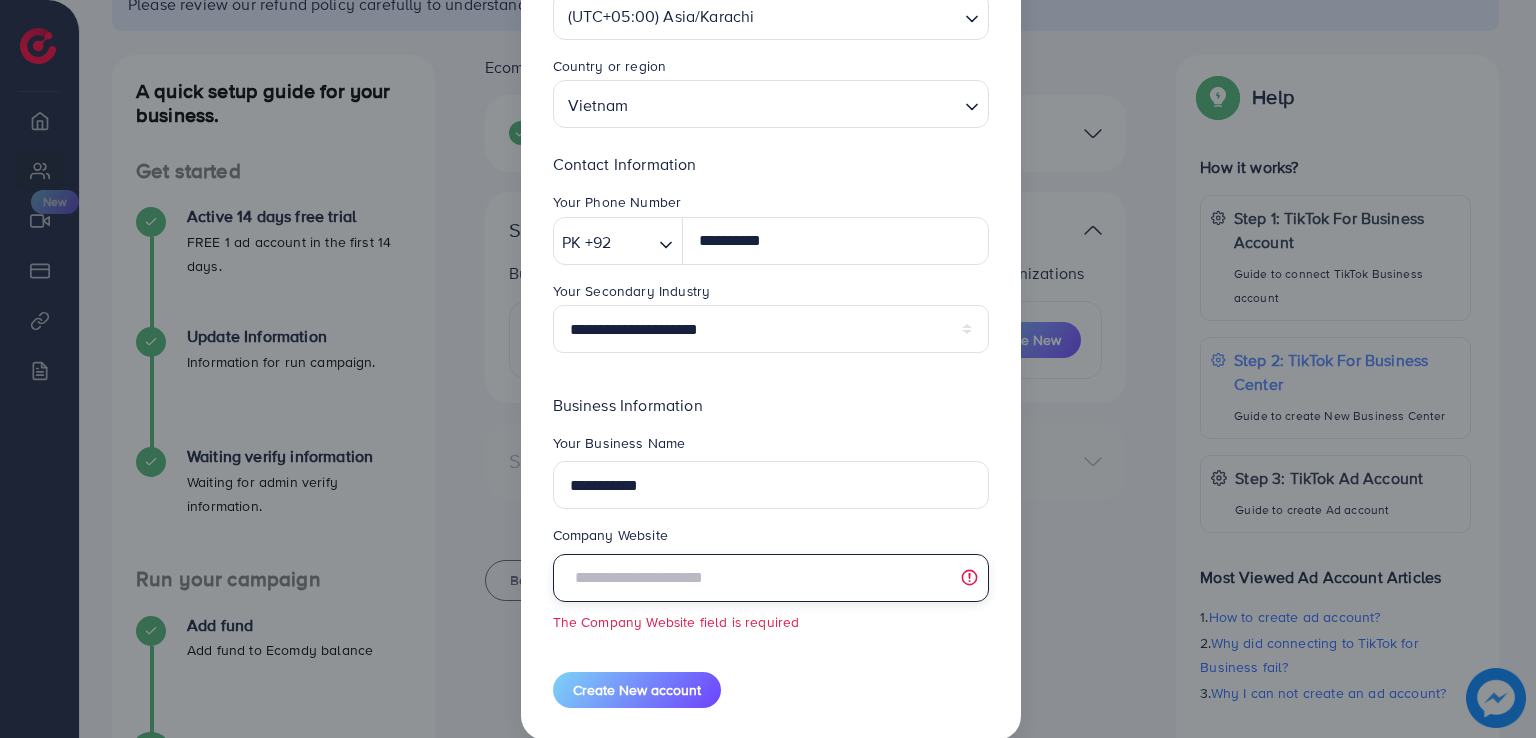 click at bounding box center (771, 578) 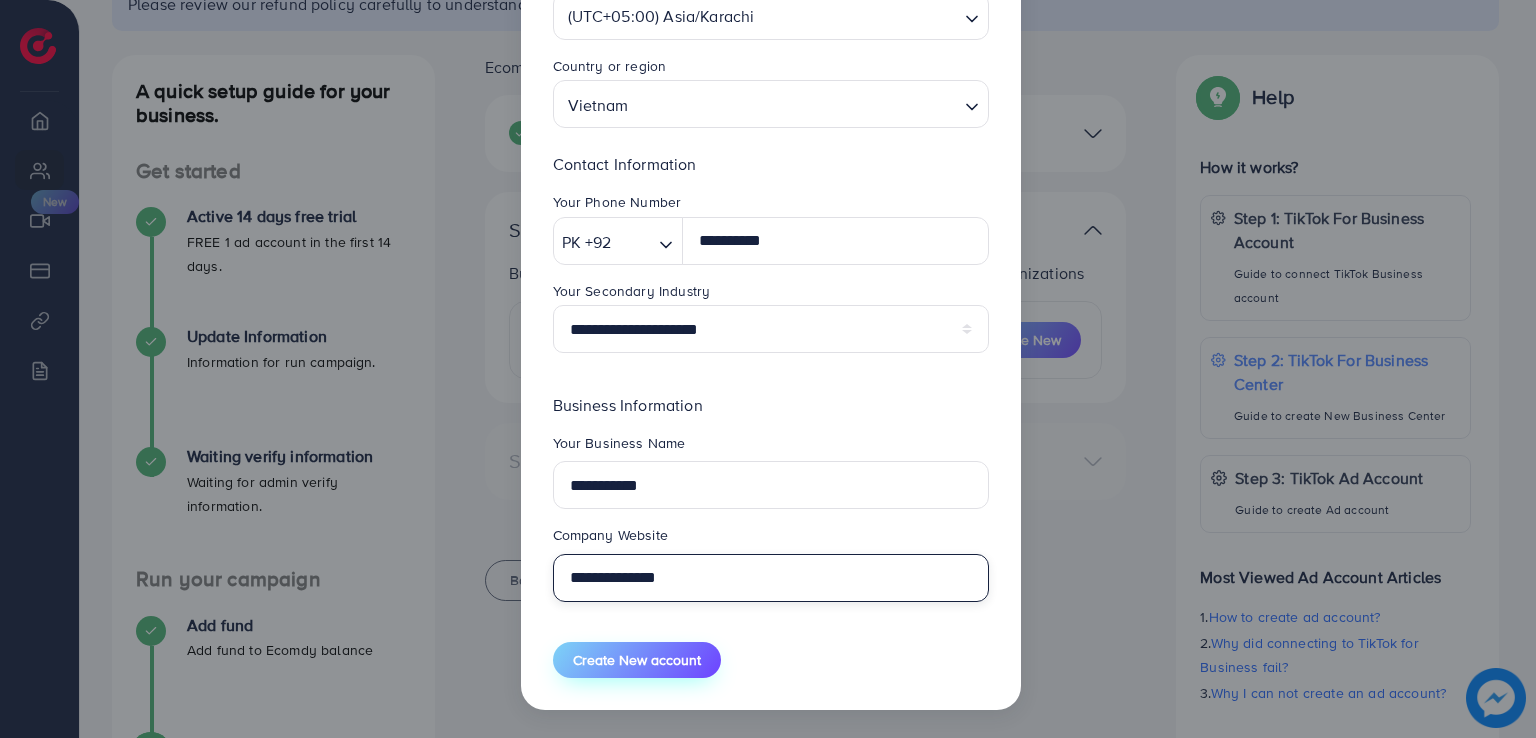 type on "**********" 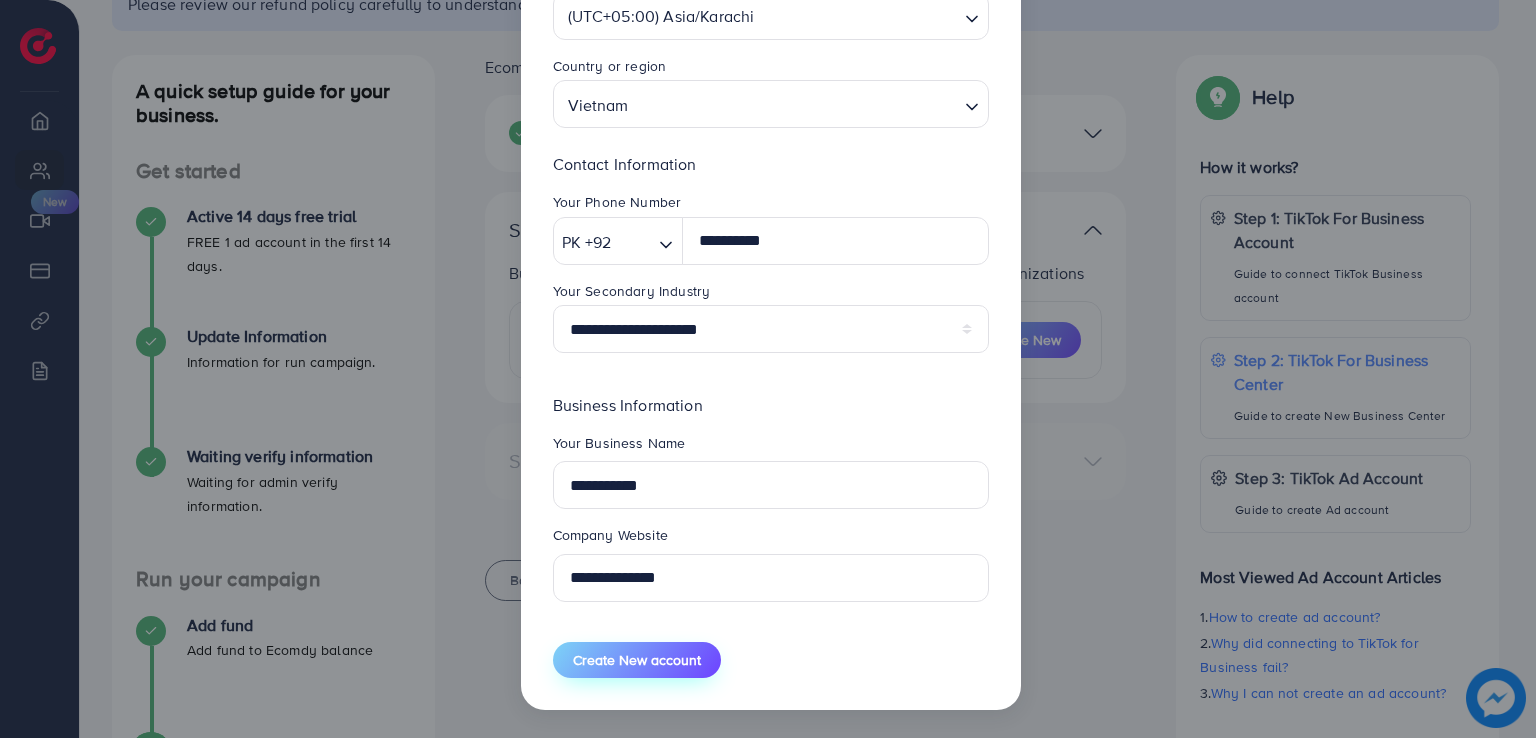 click on "Create New account" at bounding box center [637, 660] 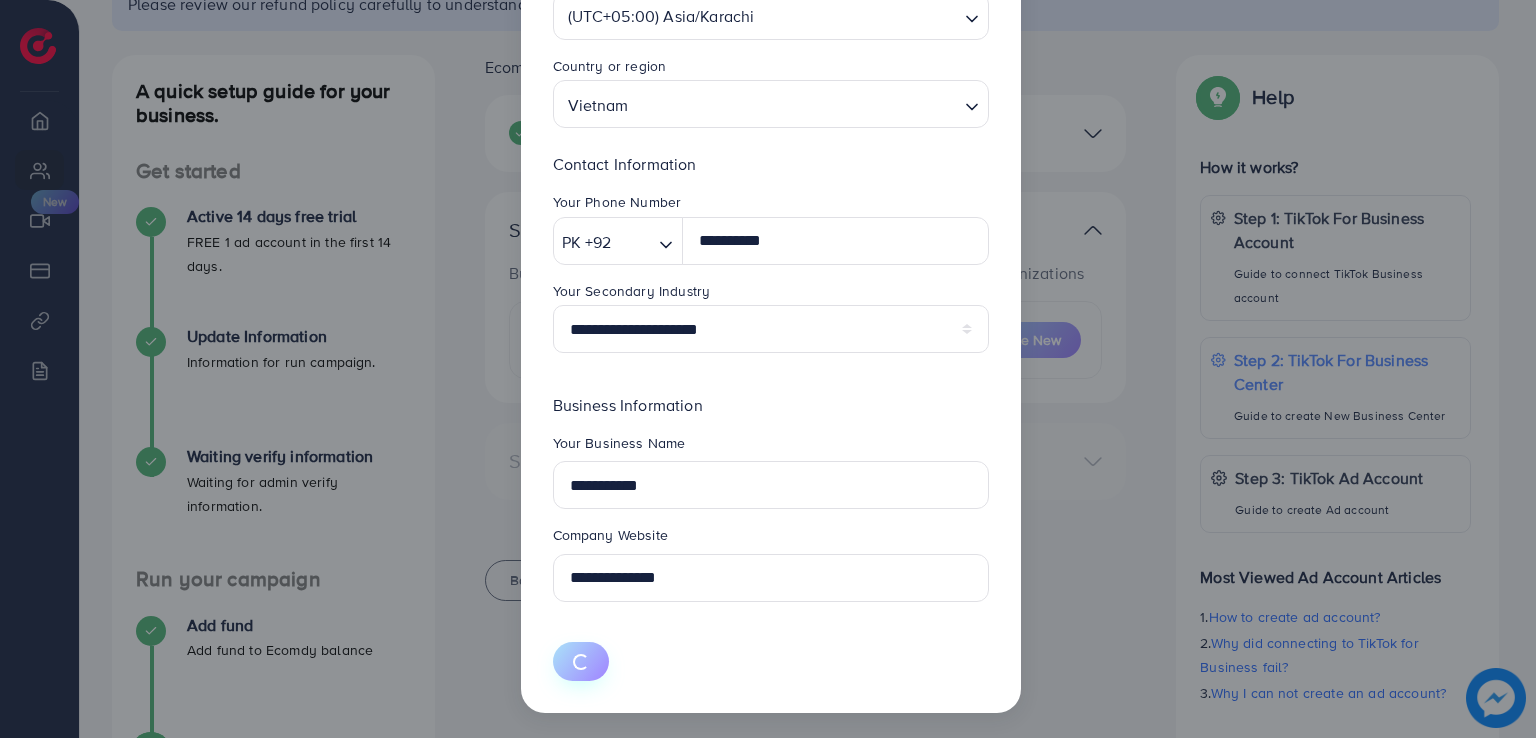 type 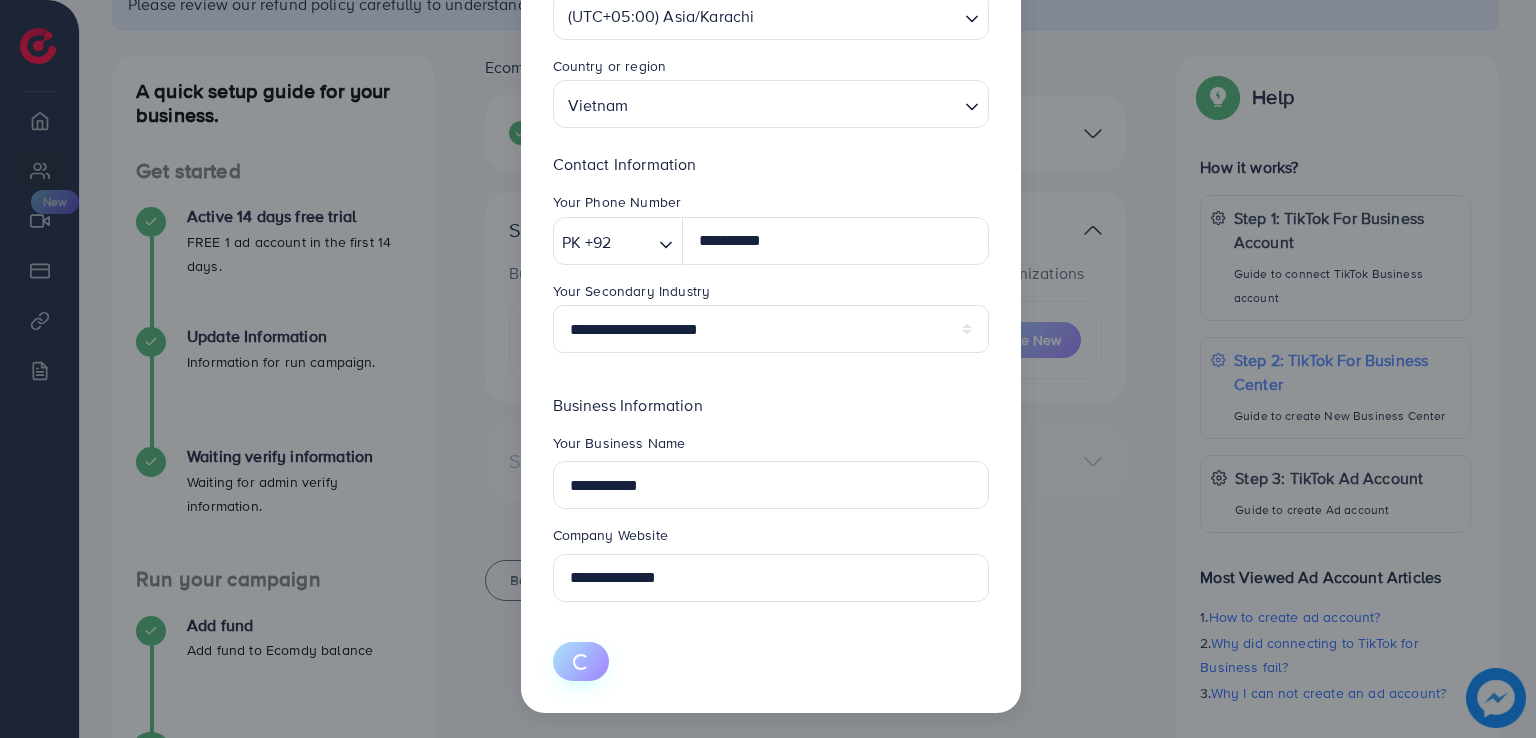 type 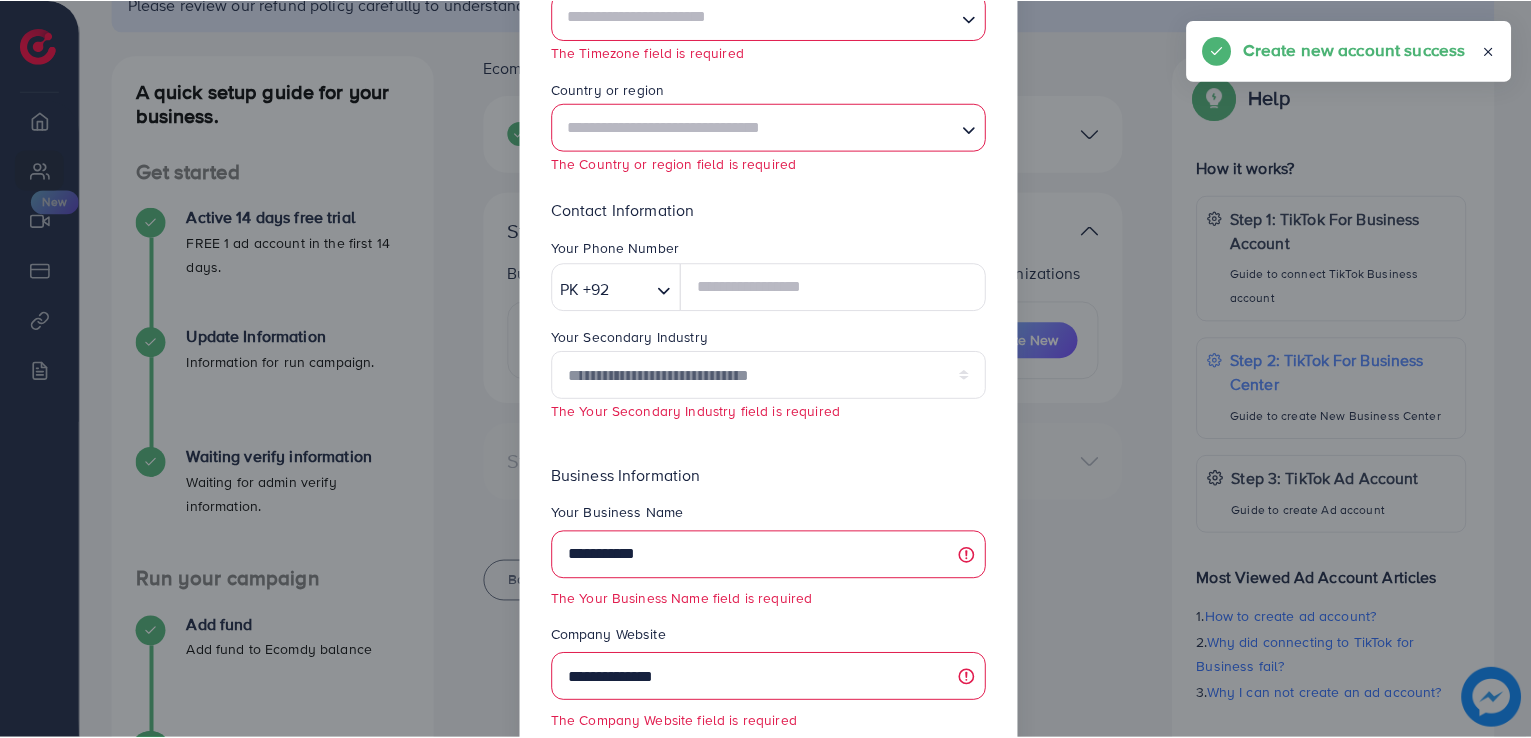 scroll, scrollTop: 100, scrollLeft: 0, axis: vertical 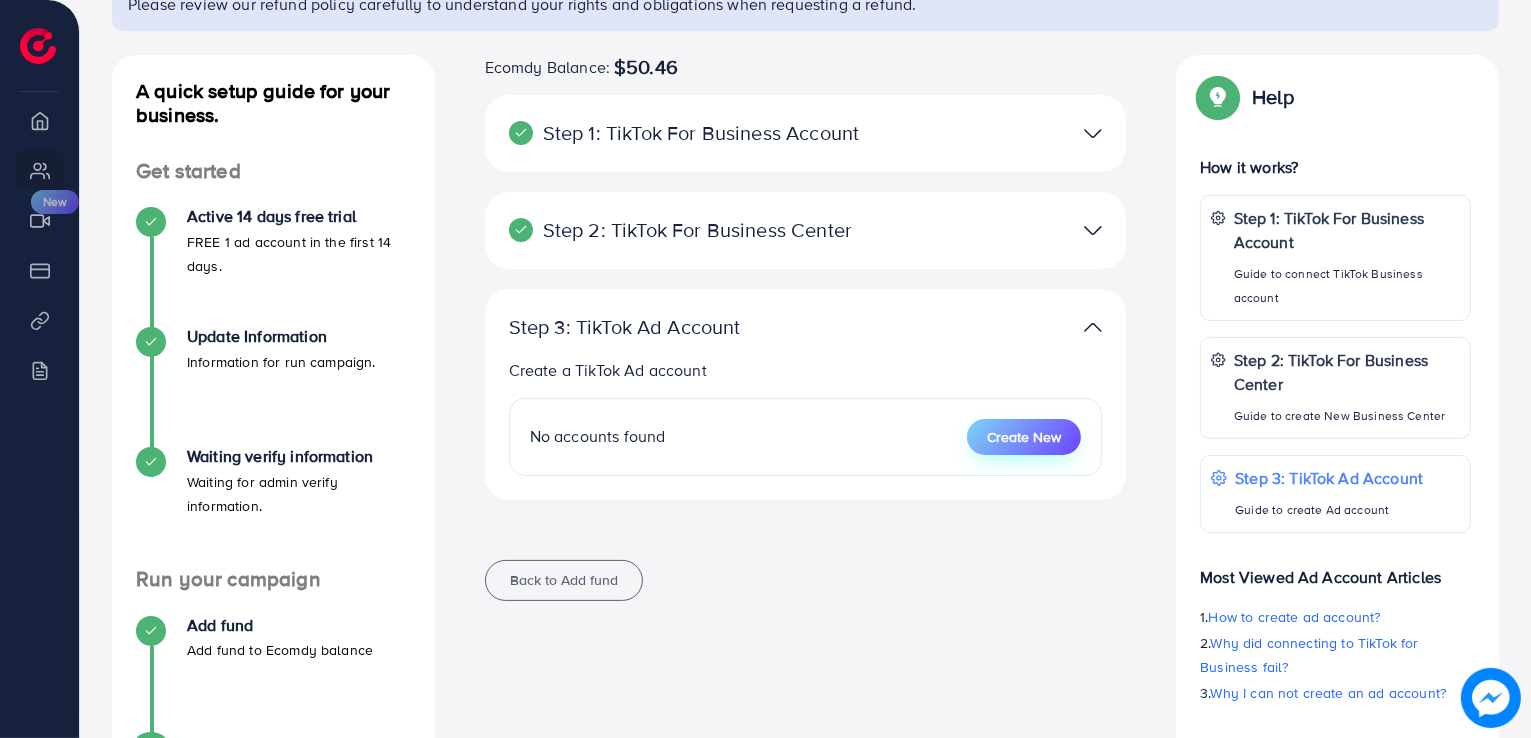click on "Create New" at bounding box center (1024, 437) 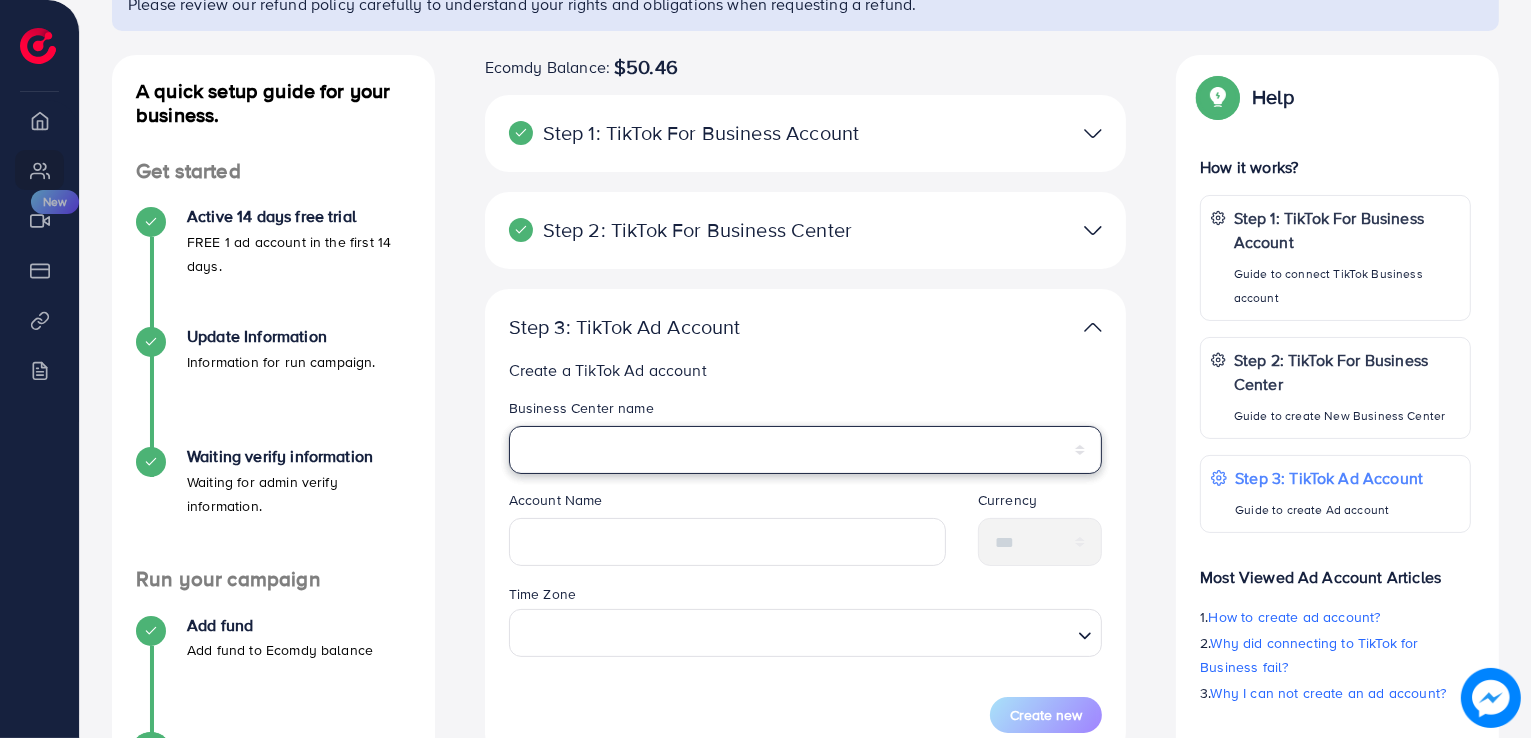 click on "**********" at bounding box center [806, 450] 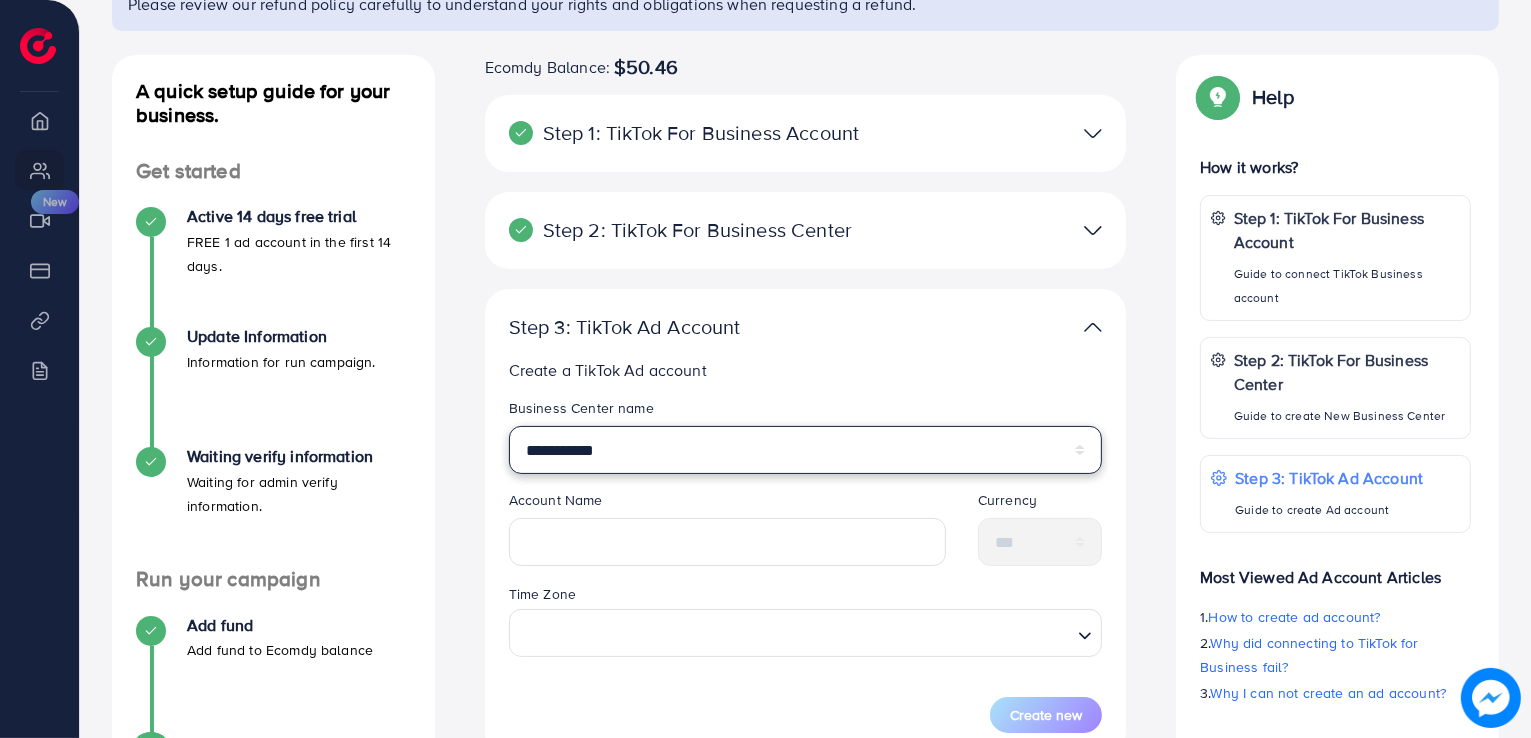 click on "**********" at bounding box center (806, 450) 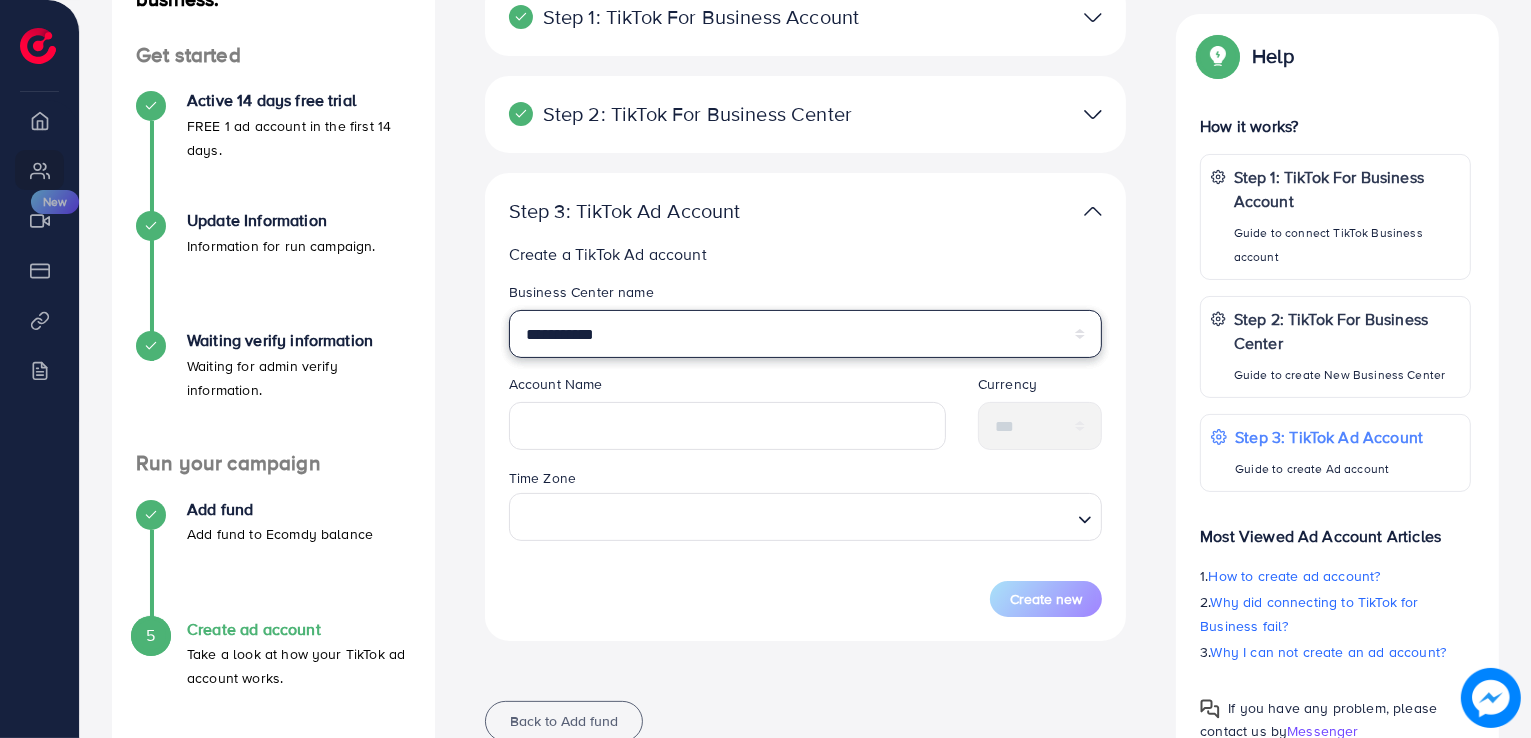 scroll, scrollTop: 304, scrollLeft: 0, axis: vertical 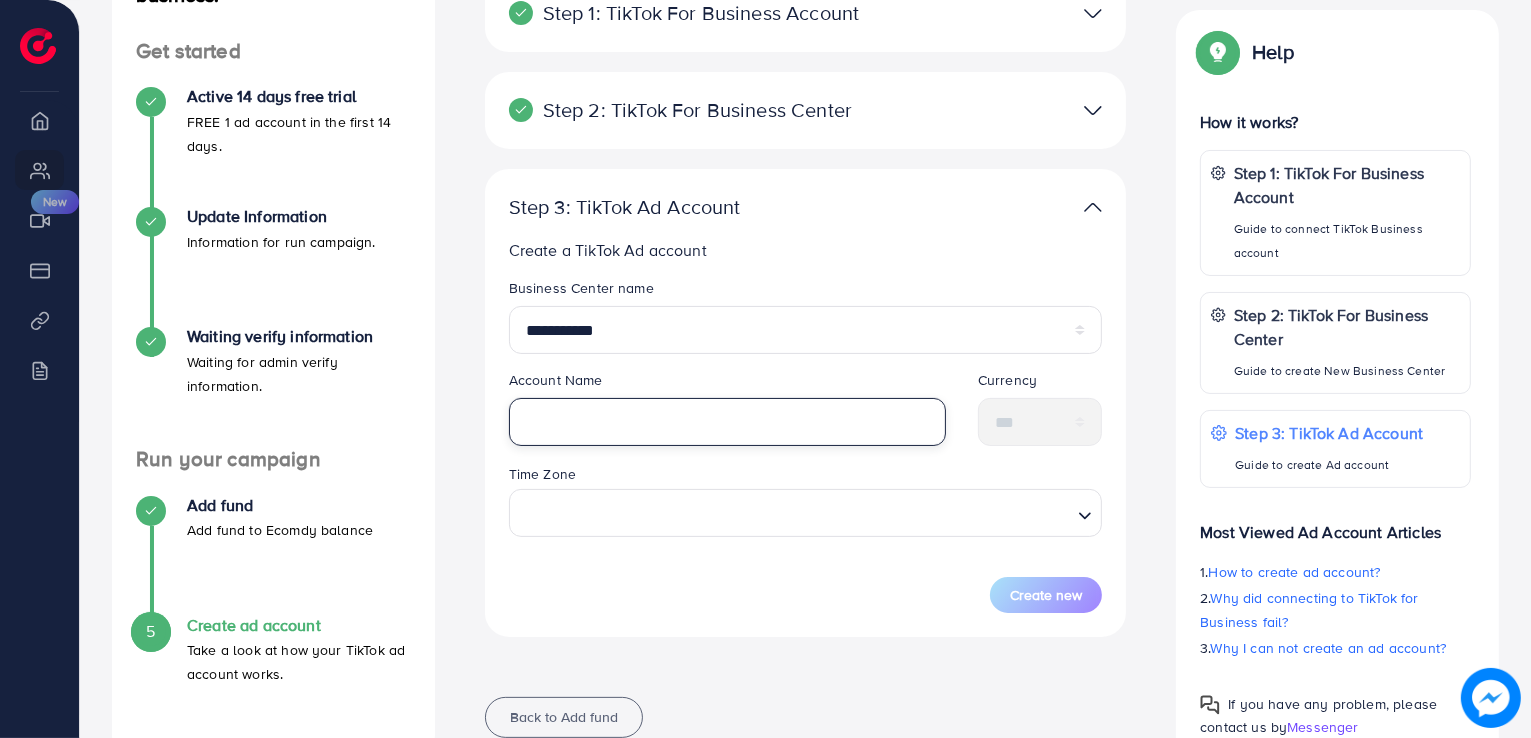 click at bounding box center (727, 422) 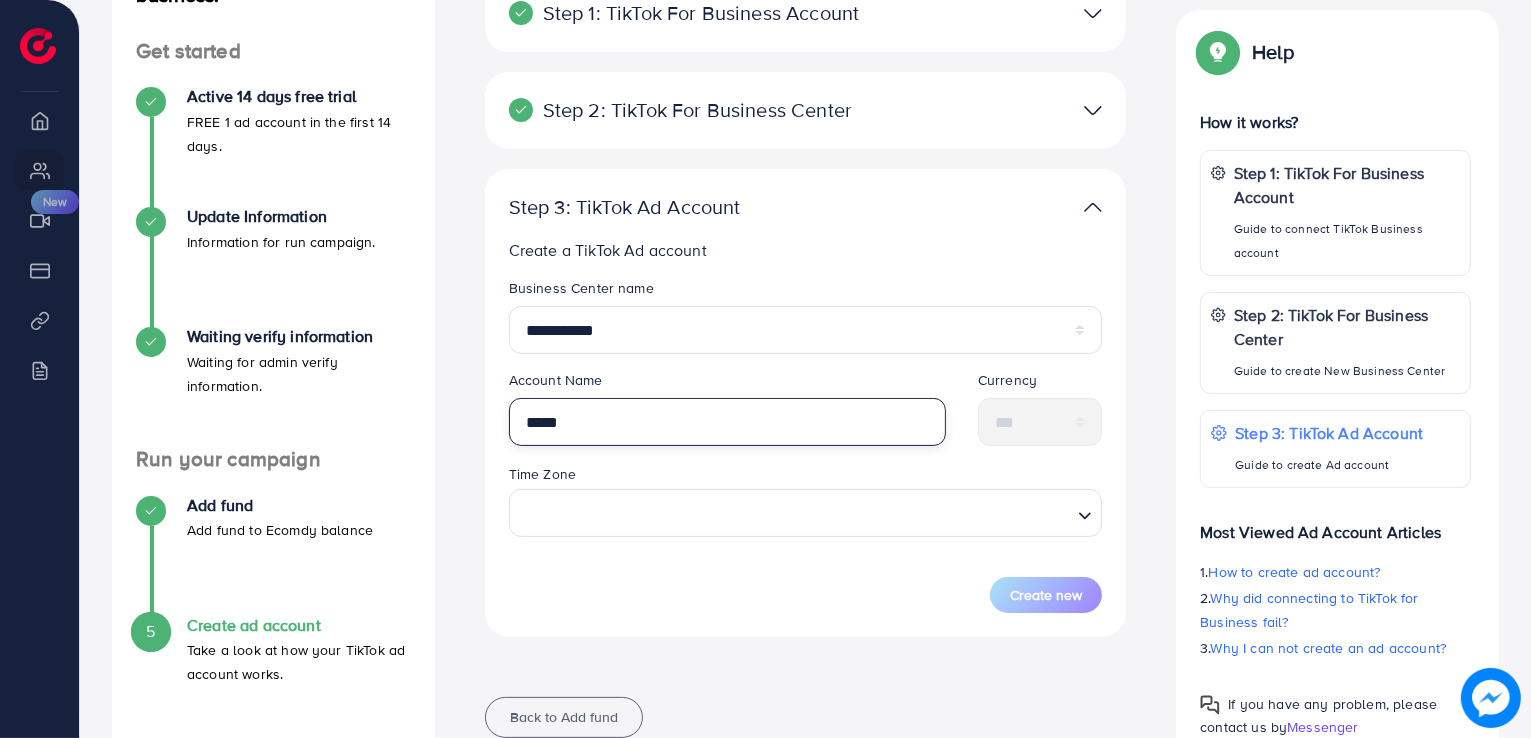 type on "*****" 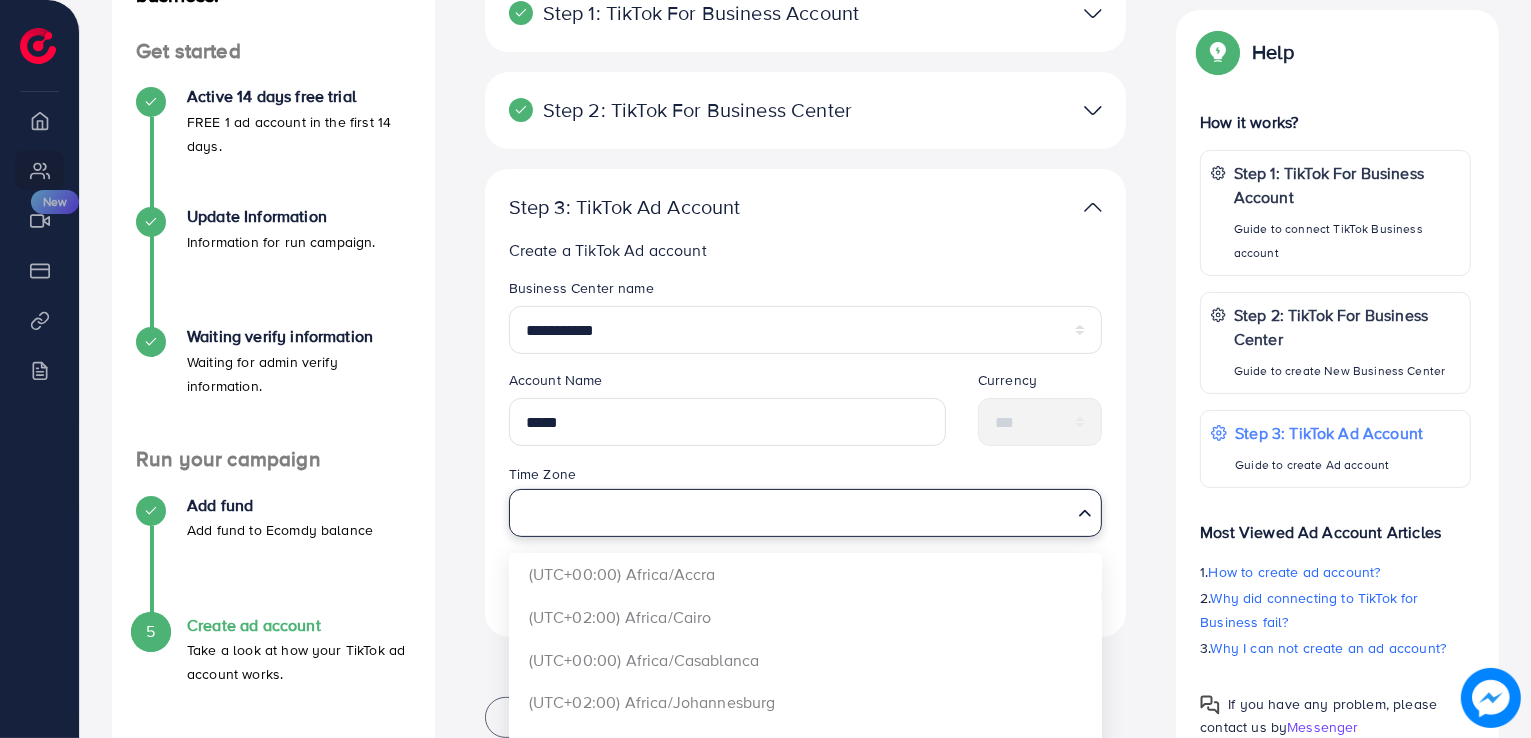 click at bounding box center [794, 512] 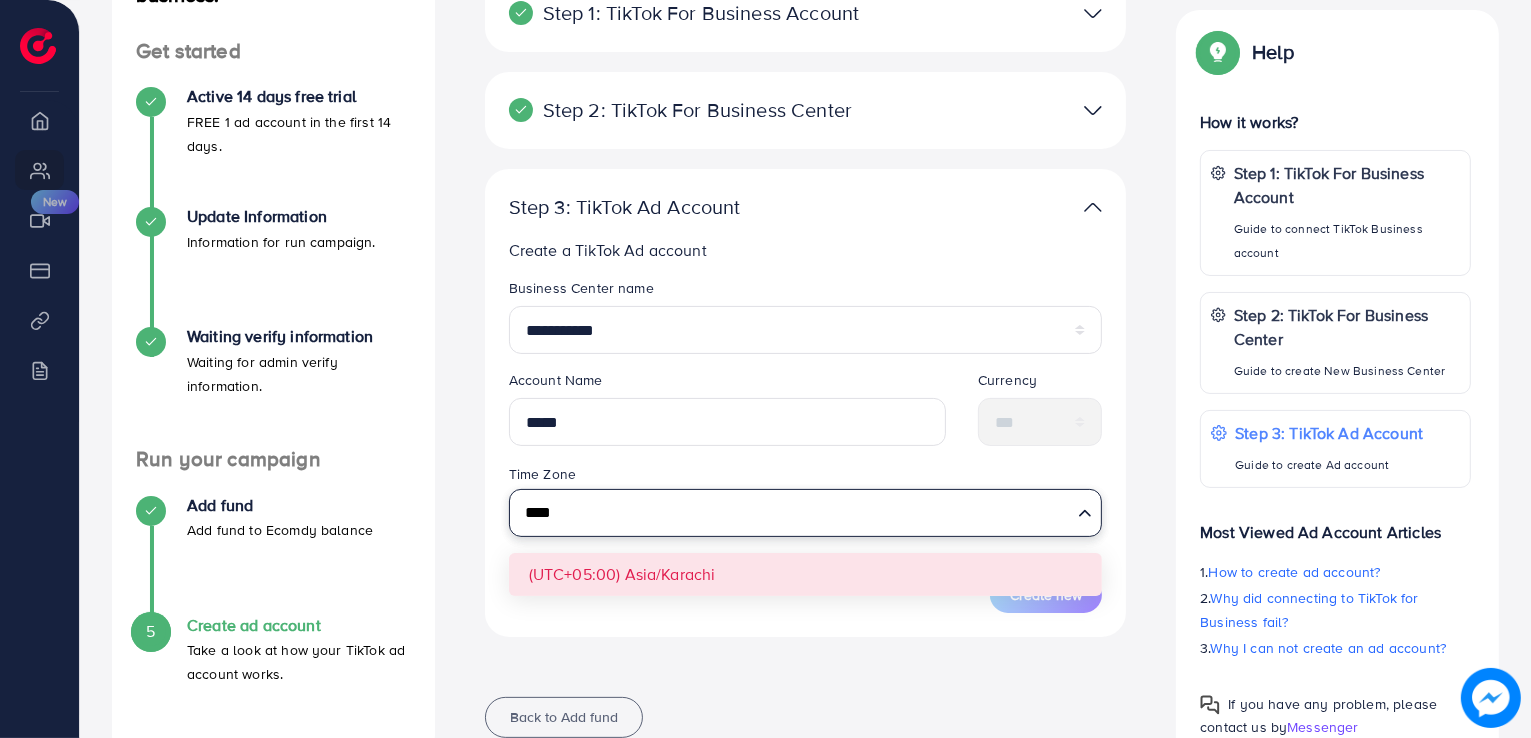 type on "****" 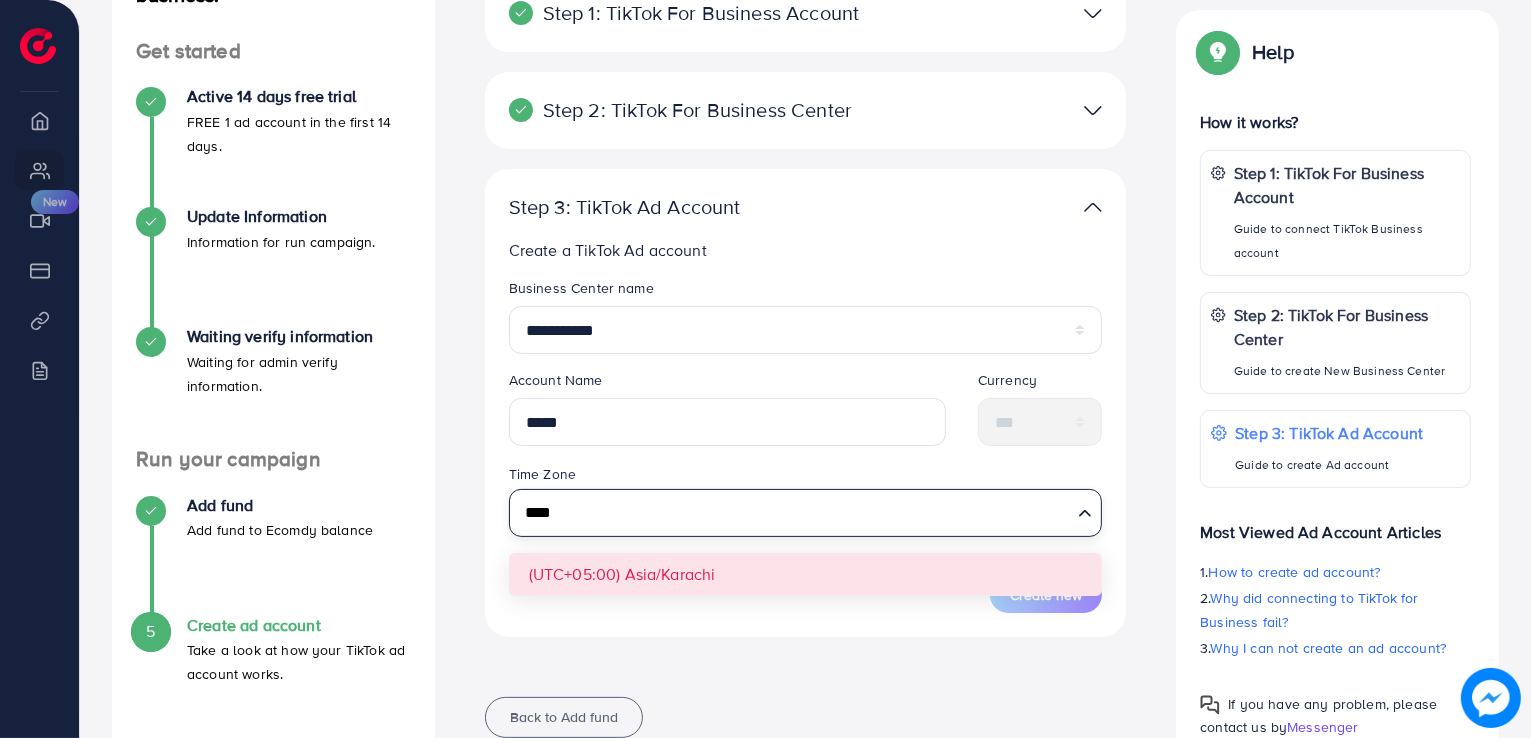type 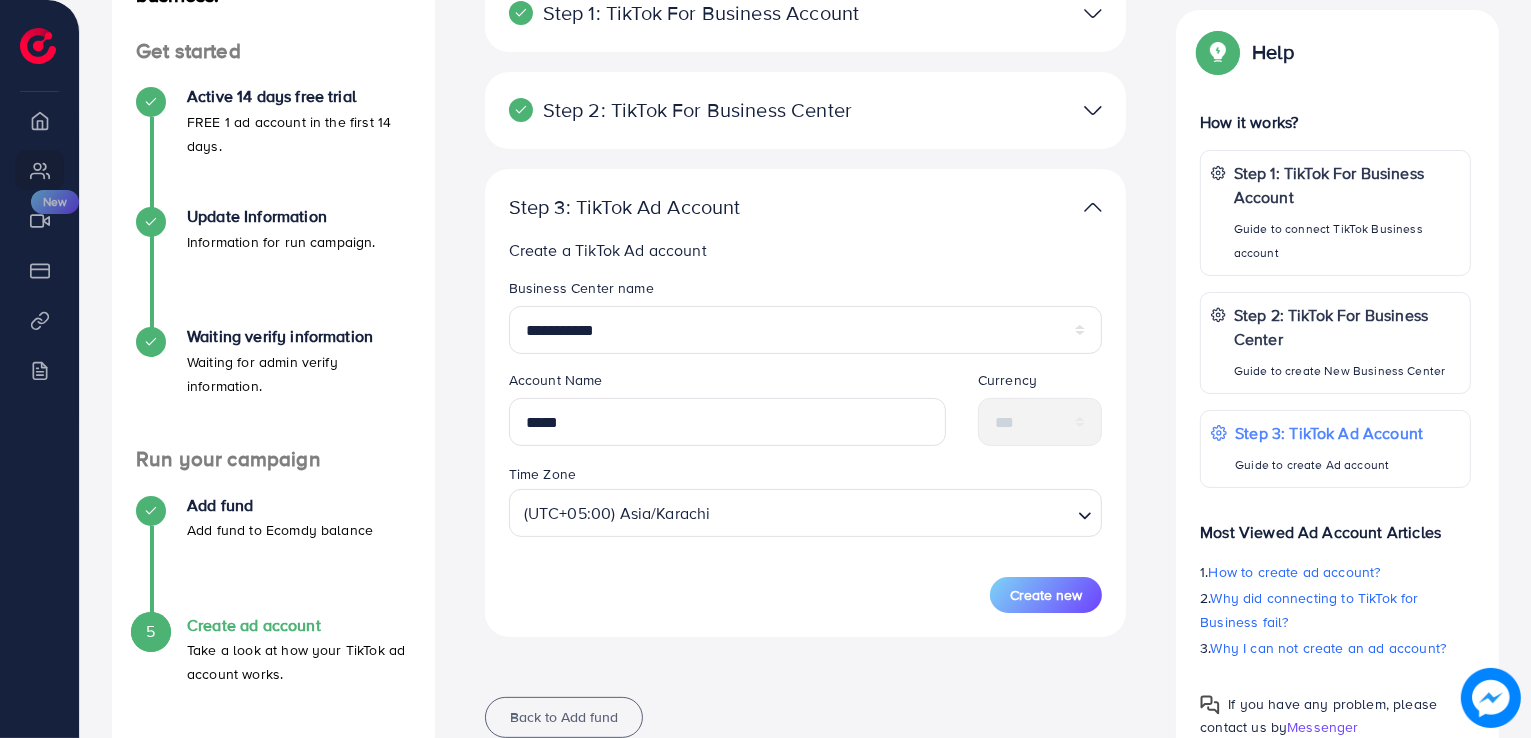 click on "**********" at bounding box center (806, 445) 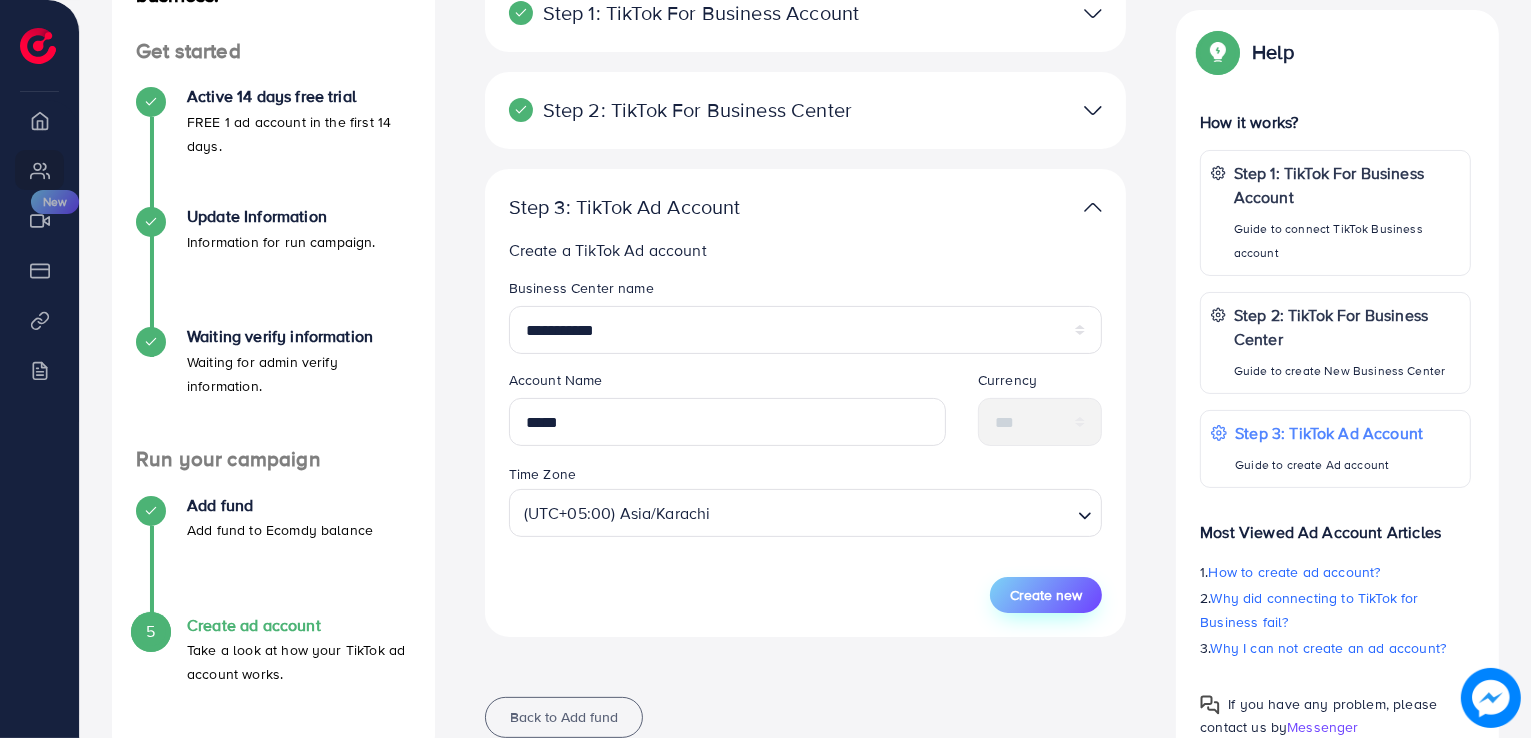 click on "Create new" at bounding box center (1046, 595) 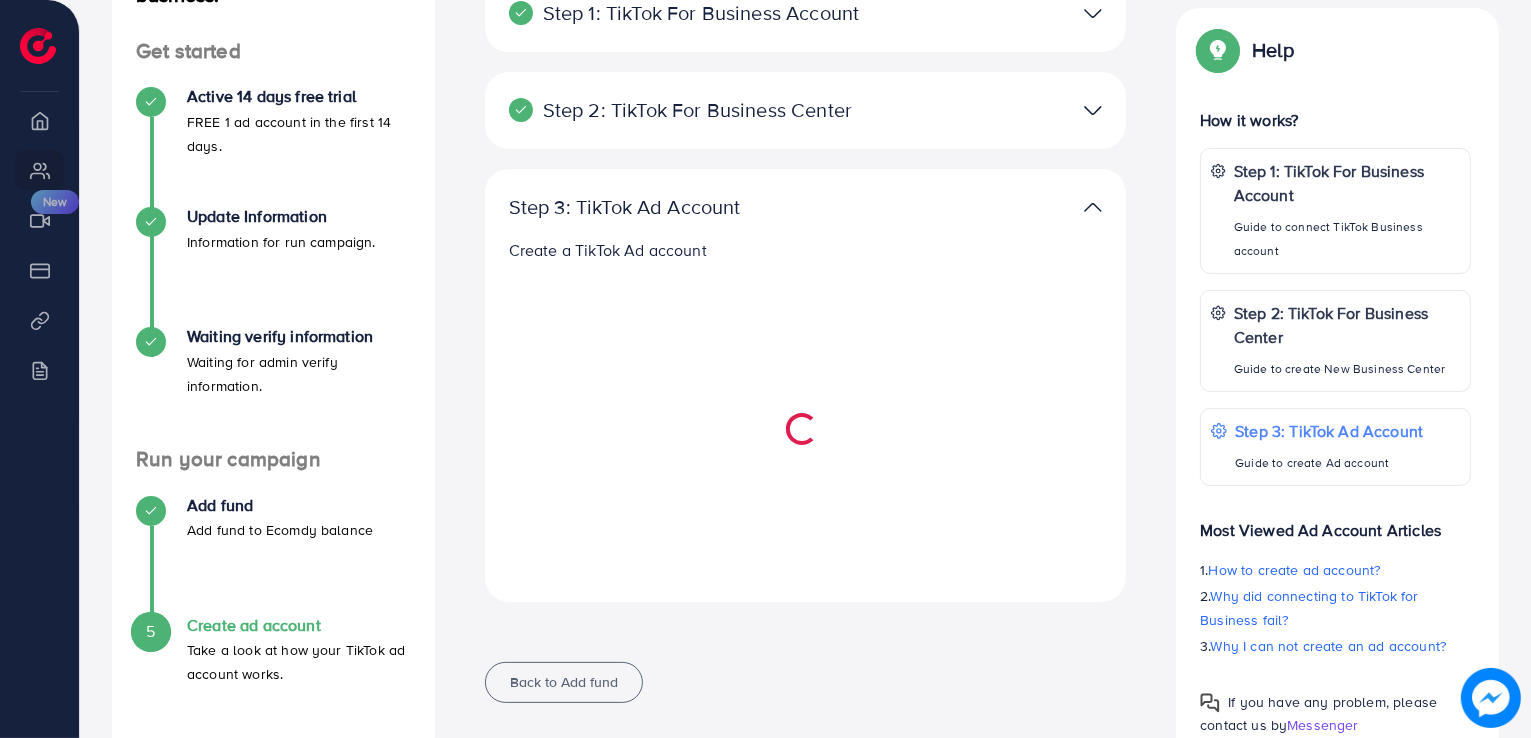 select 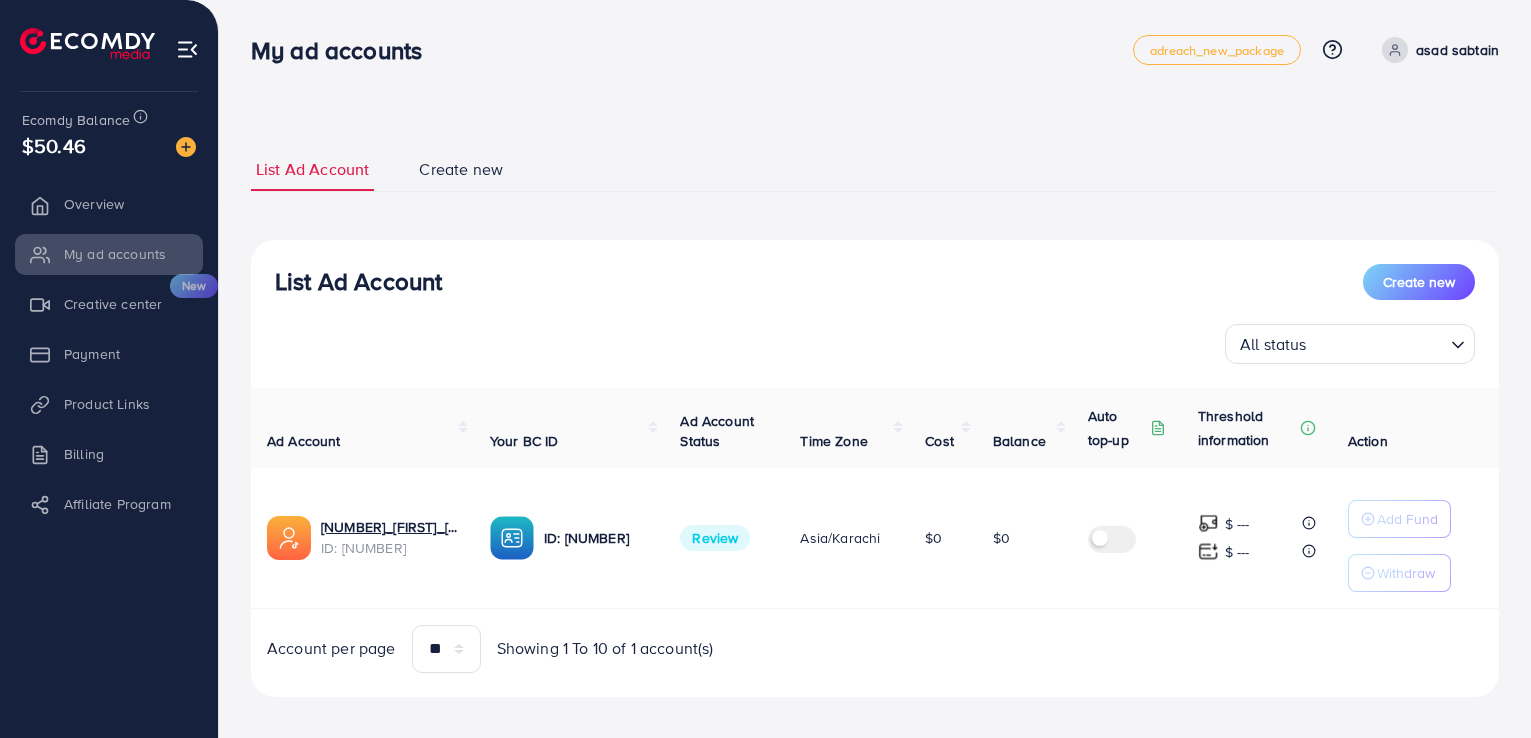 scroll, scrollTop: 0, scrollLeft: 0, axis: both 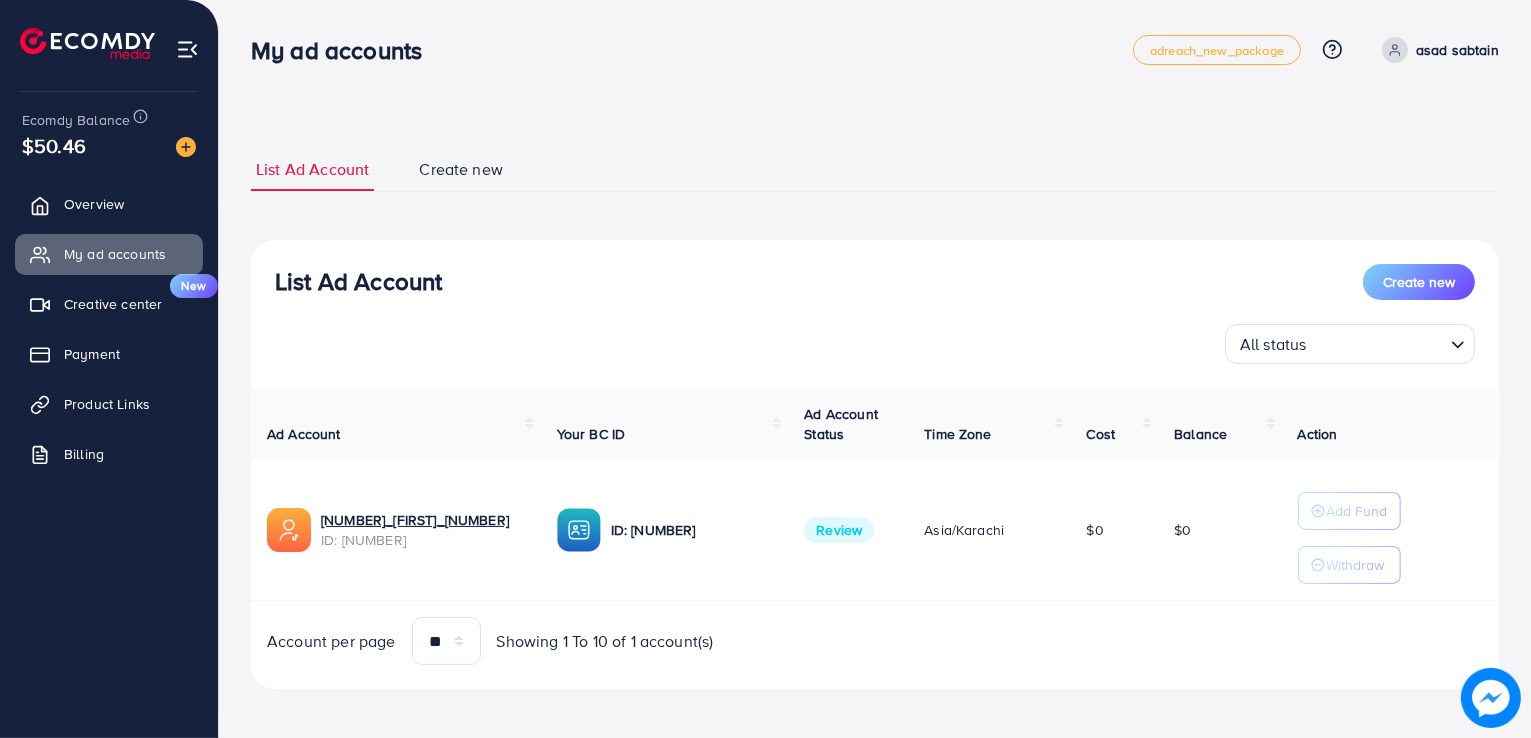click on "Account per page  ** ** ** ***  Showing 1 To 10 of 1 account(s)" at bounding box center (875, 641) 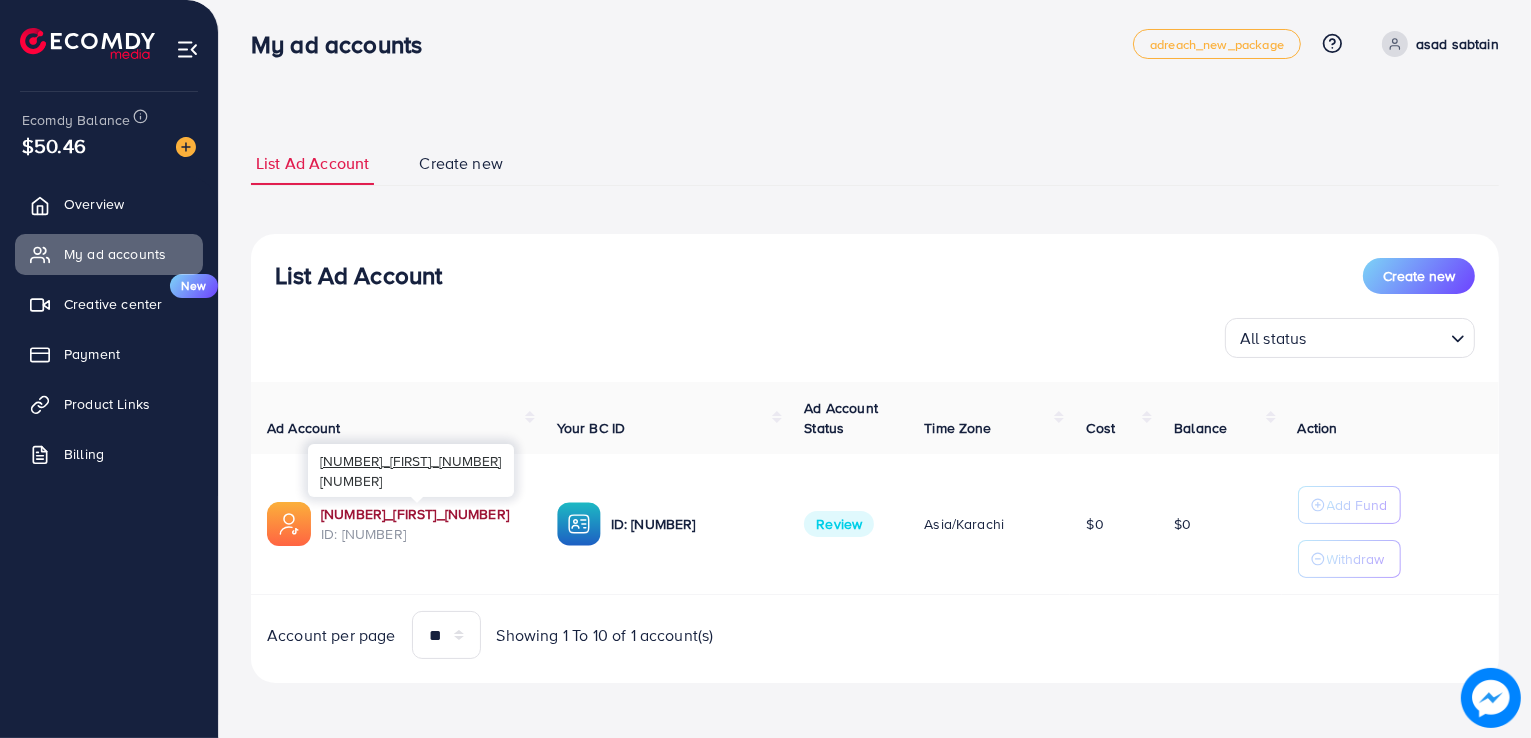 click on "1031444_Ayzal_1754487479738" at bounding box center (423, 514) 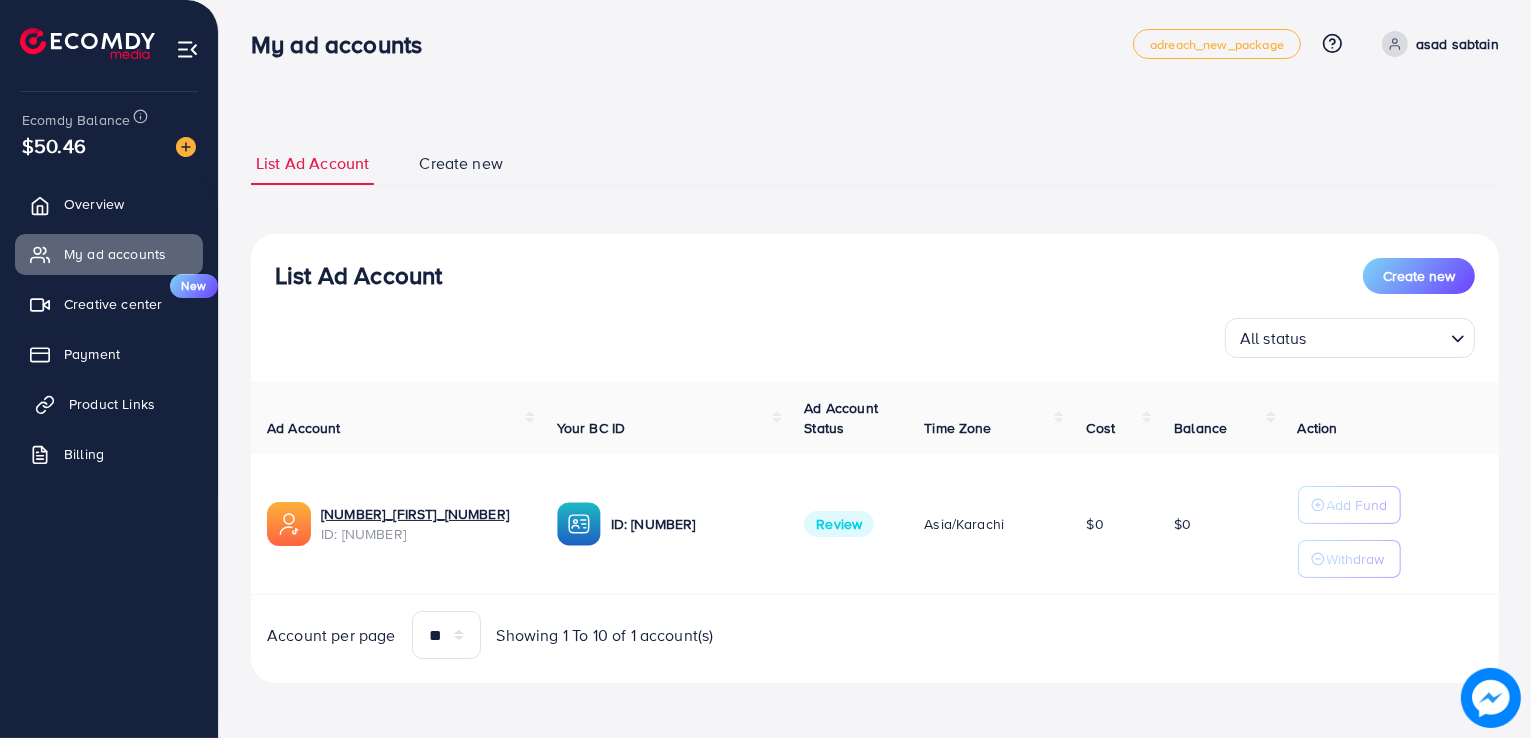 drag, startPoint x: 1010, startPoint y: 514, endPoint x: 105, endPoint y: 405, distance: 911.54047 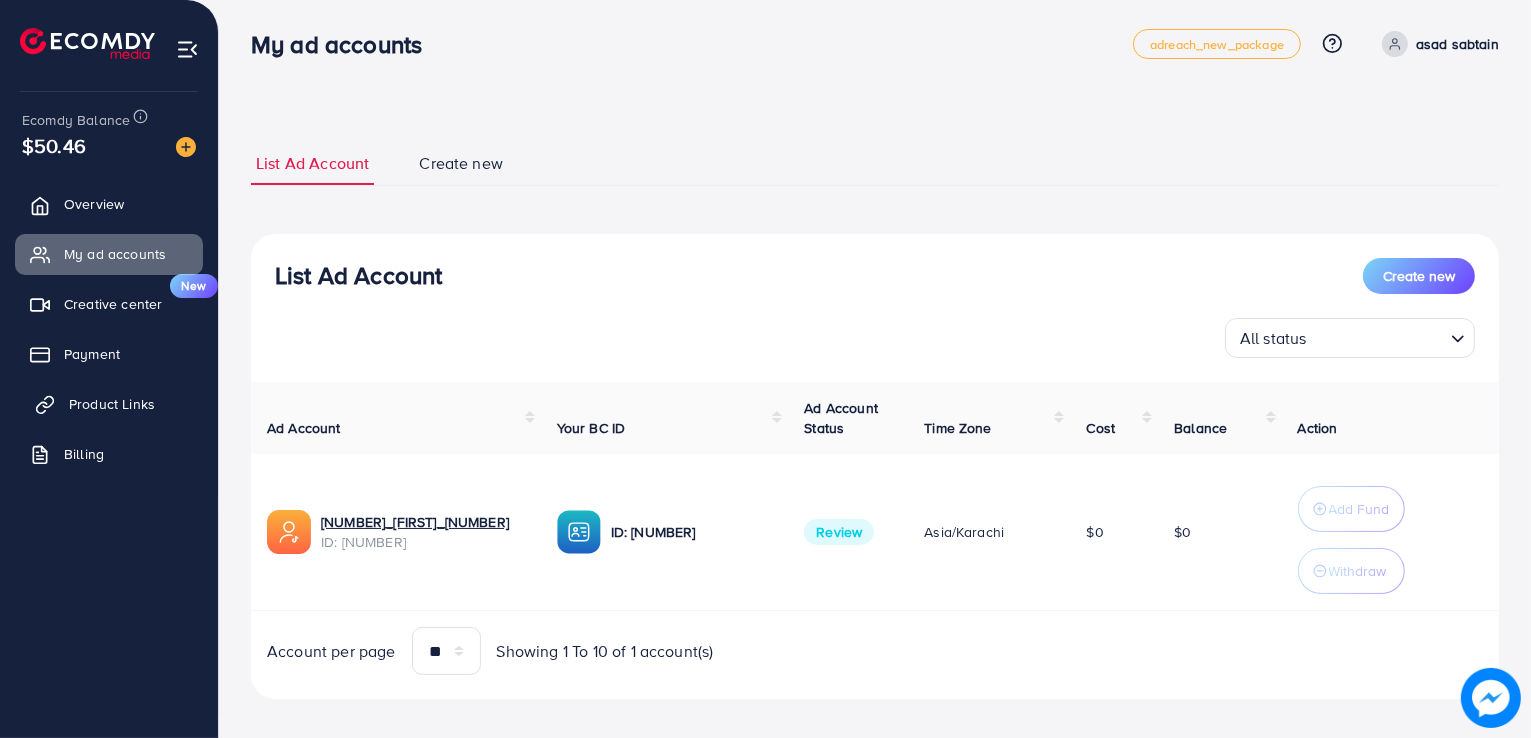 scroll, scrollTop: 0, scrollLeft: 0, axis: both 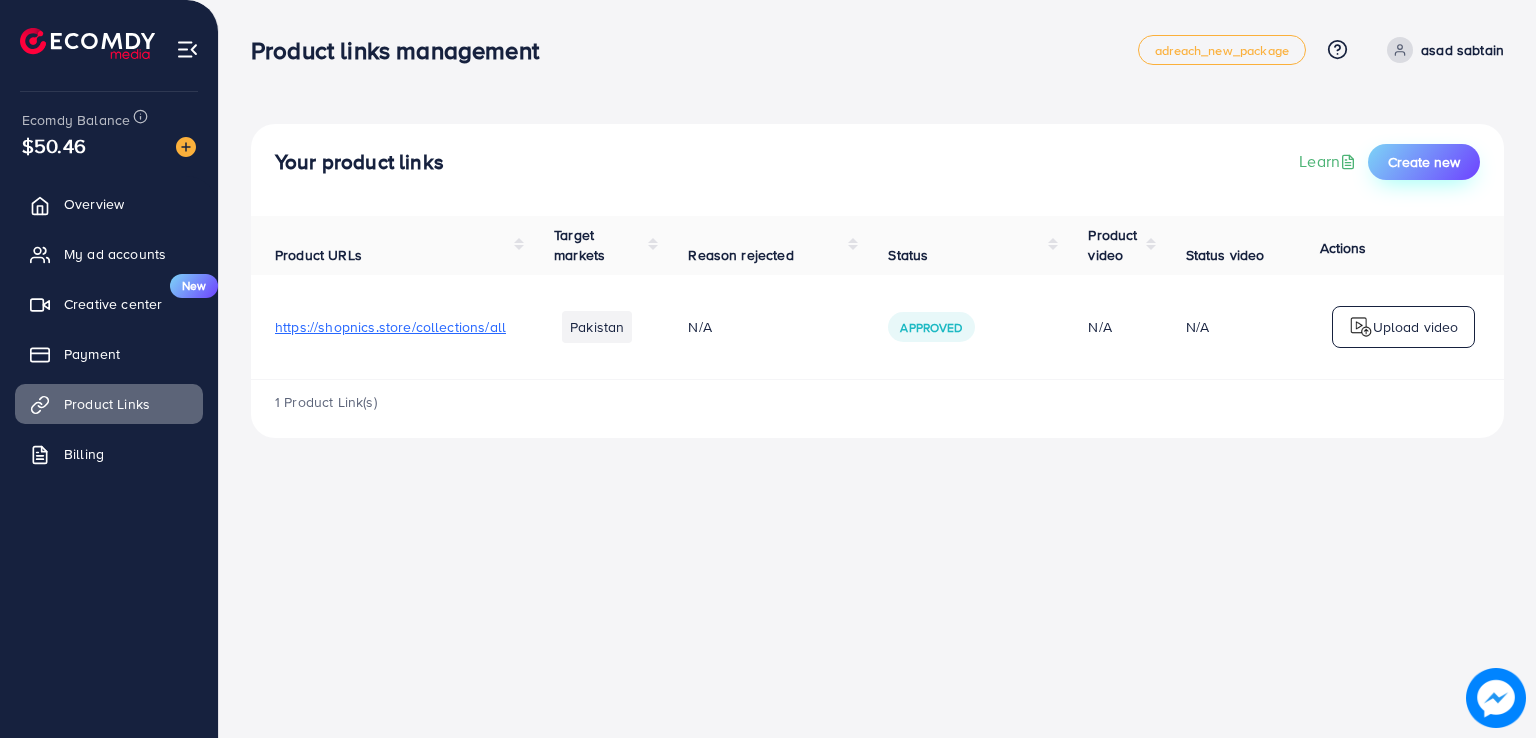 click on "Create new" at bounding box center (1424, 162) 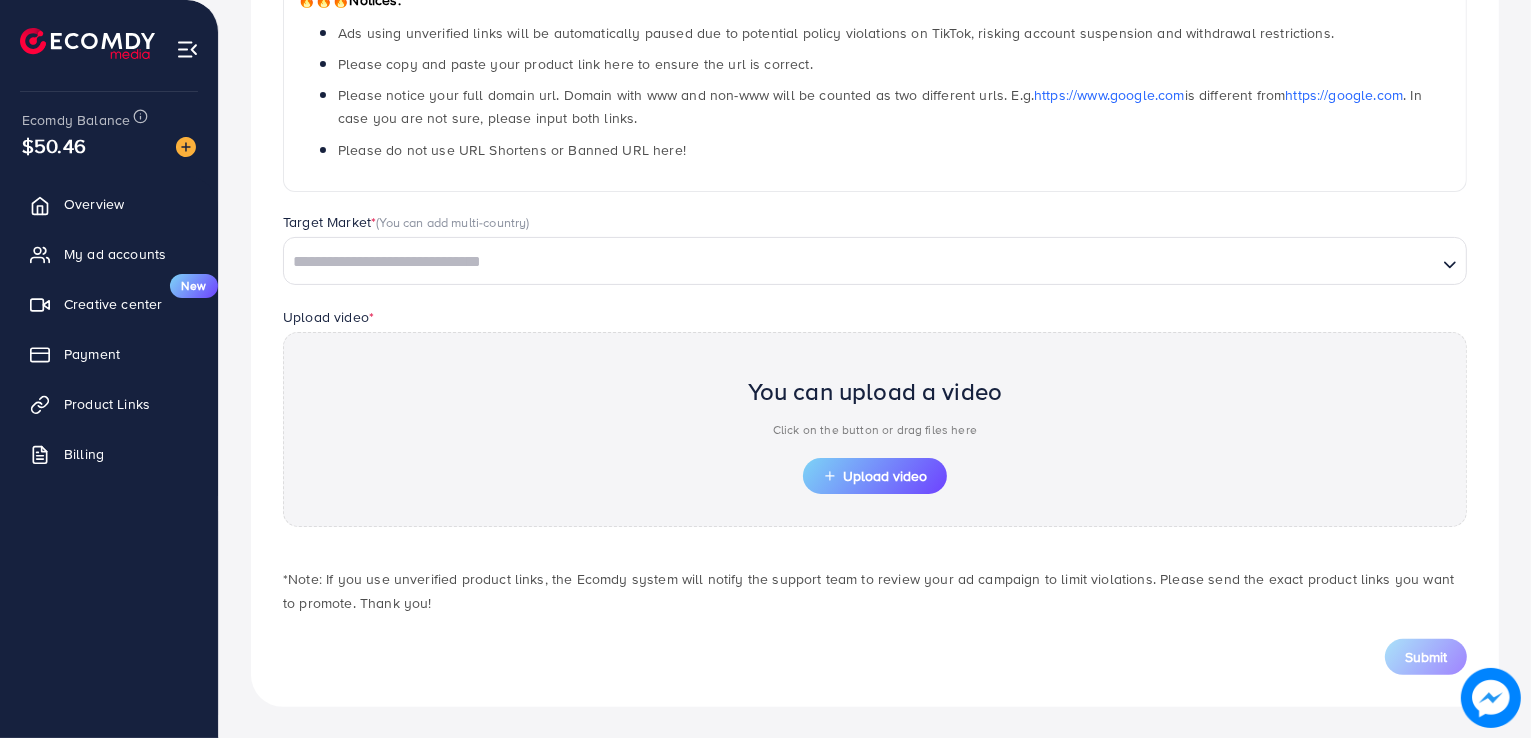 scroll, scrollTop: 0, scrollLeft: 0, axis: both 